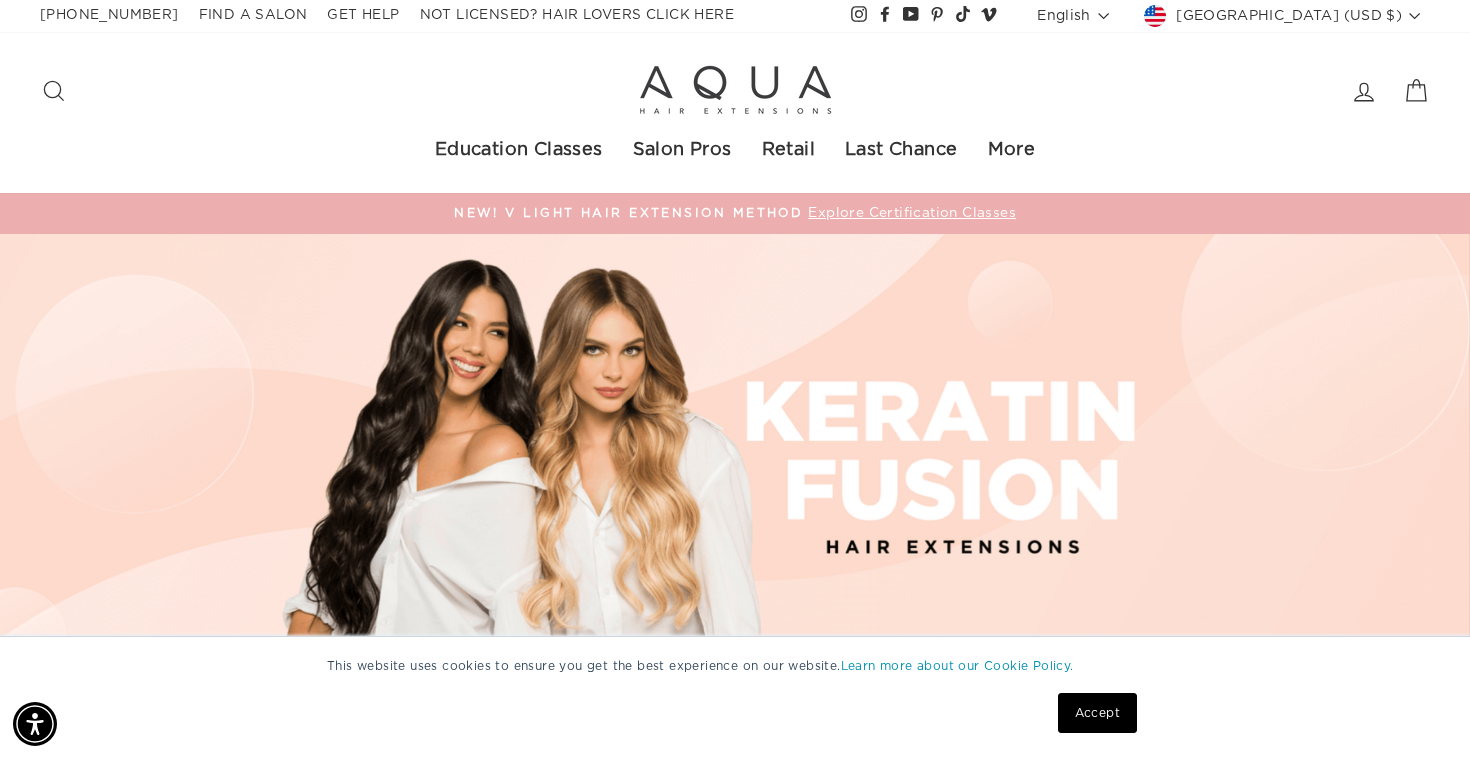 scroll, scrollTop: 0, scrollLeft: 0, axis: both 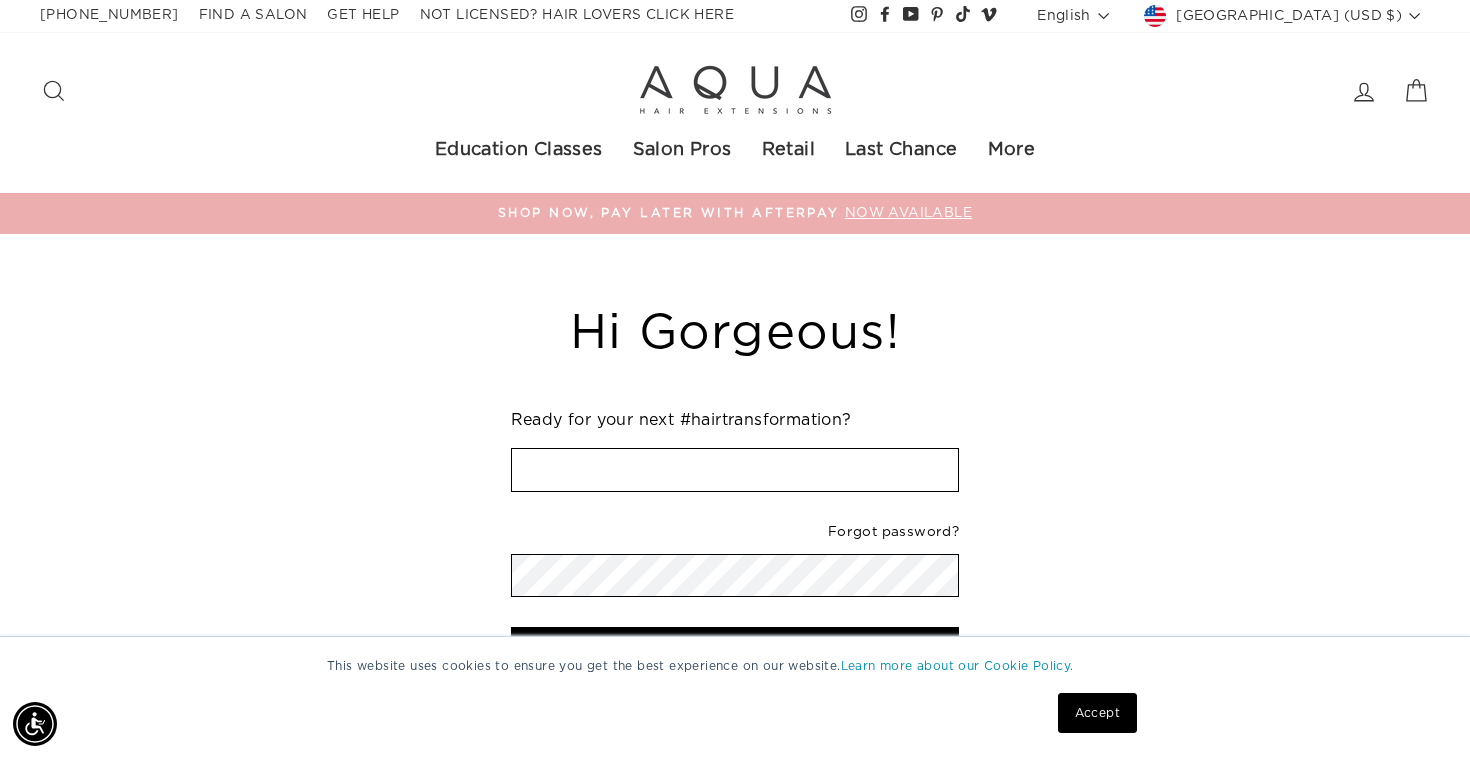 click on "Hi Gorgeous!
Ready for your next #hairtransformation?
We've sent you an email with a link to update your password.
Forgot password?
Sign In
Are you a Salon Professional?  Request a PRO Account
Not a Stylist?  Register a Retail Account
Reset your password
We will send you an email to reset your password.
Email
Submit
Cancel" at bounding box center [724, 552] 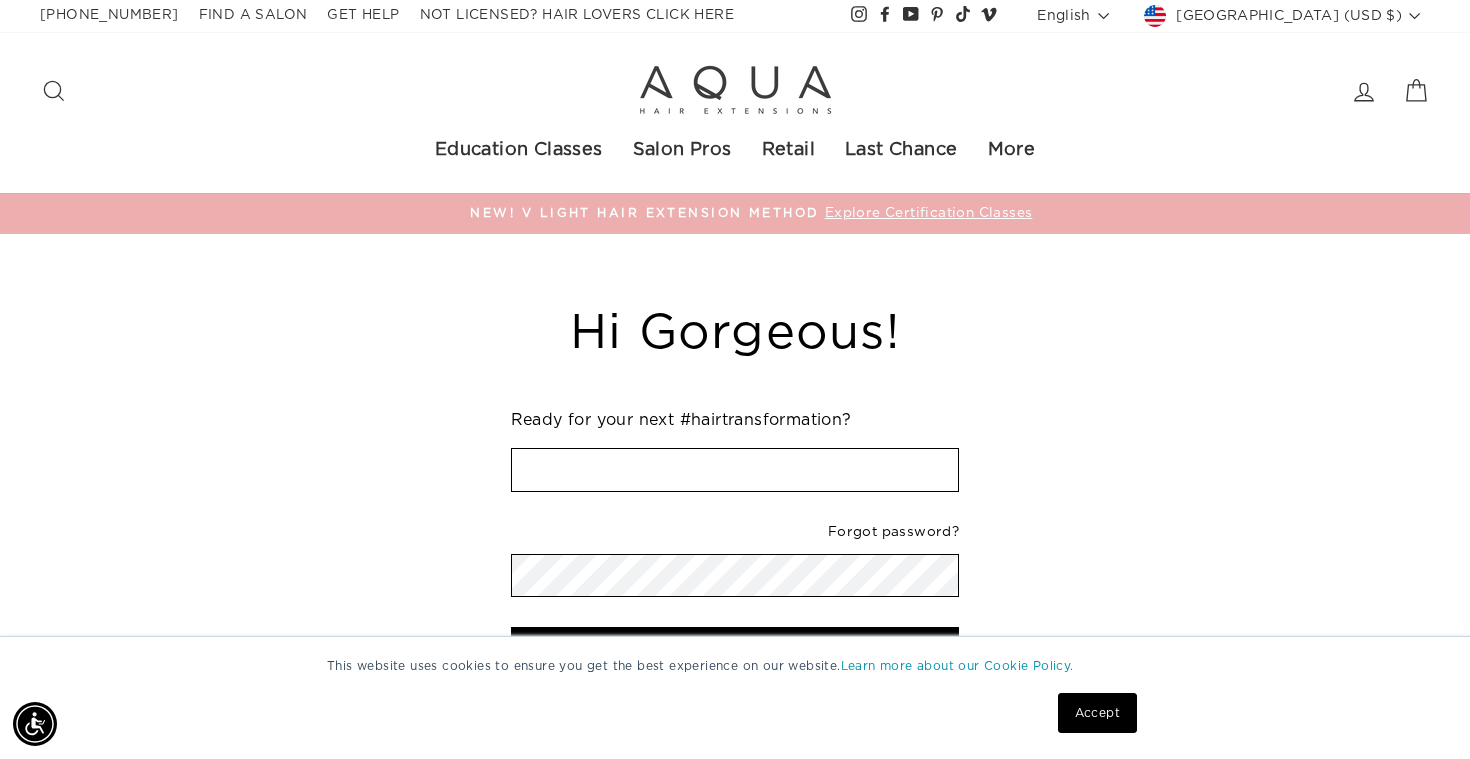 click at bounding box center [735, 470] 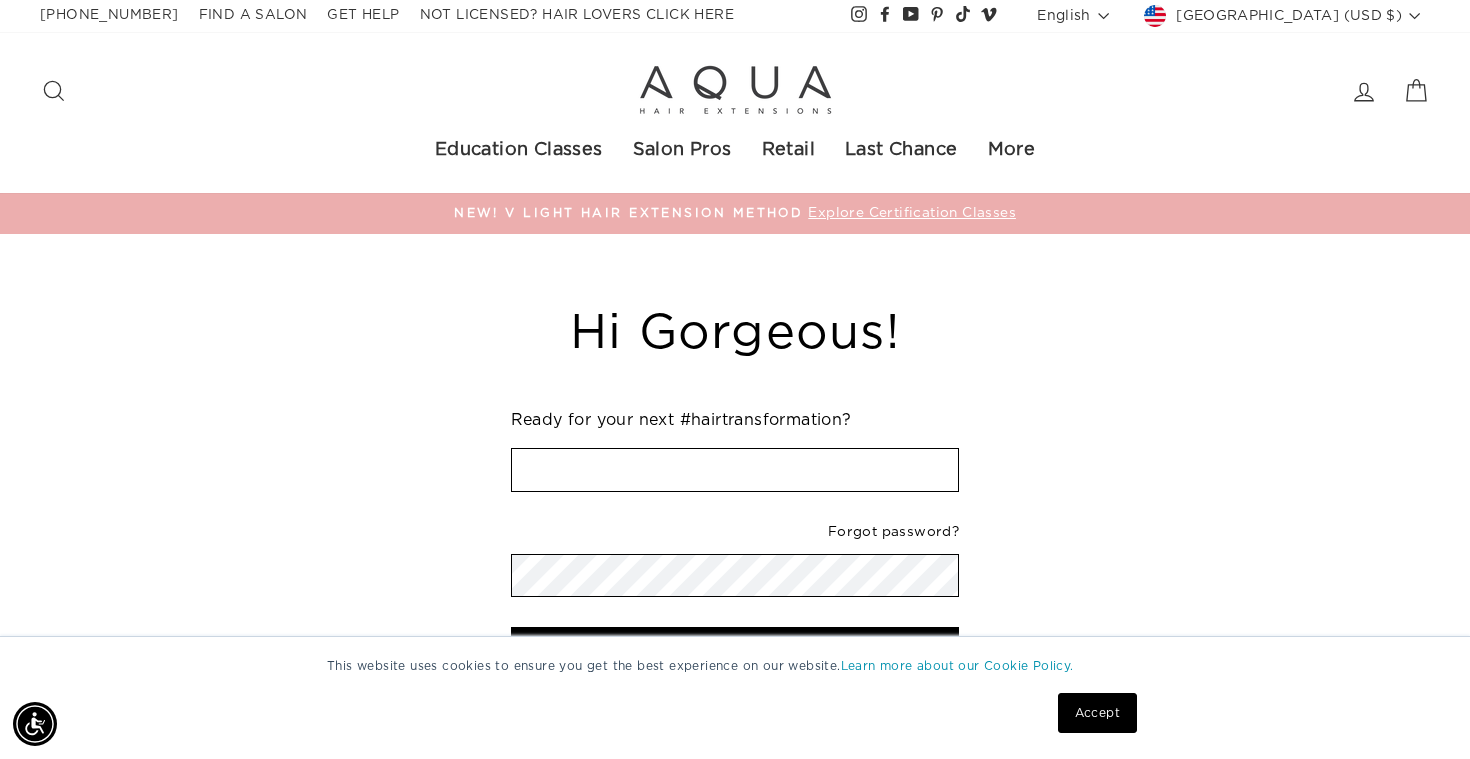 click on "Accept" at bounding box center (1097, 713) 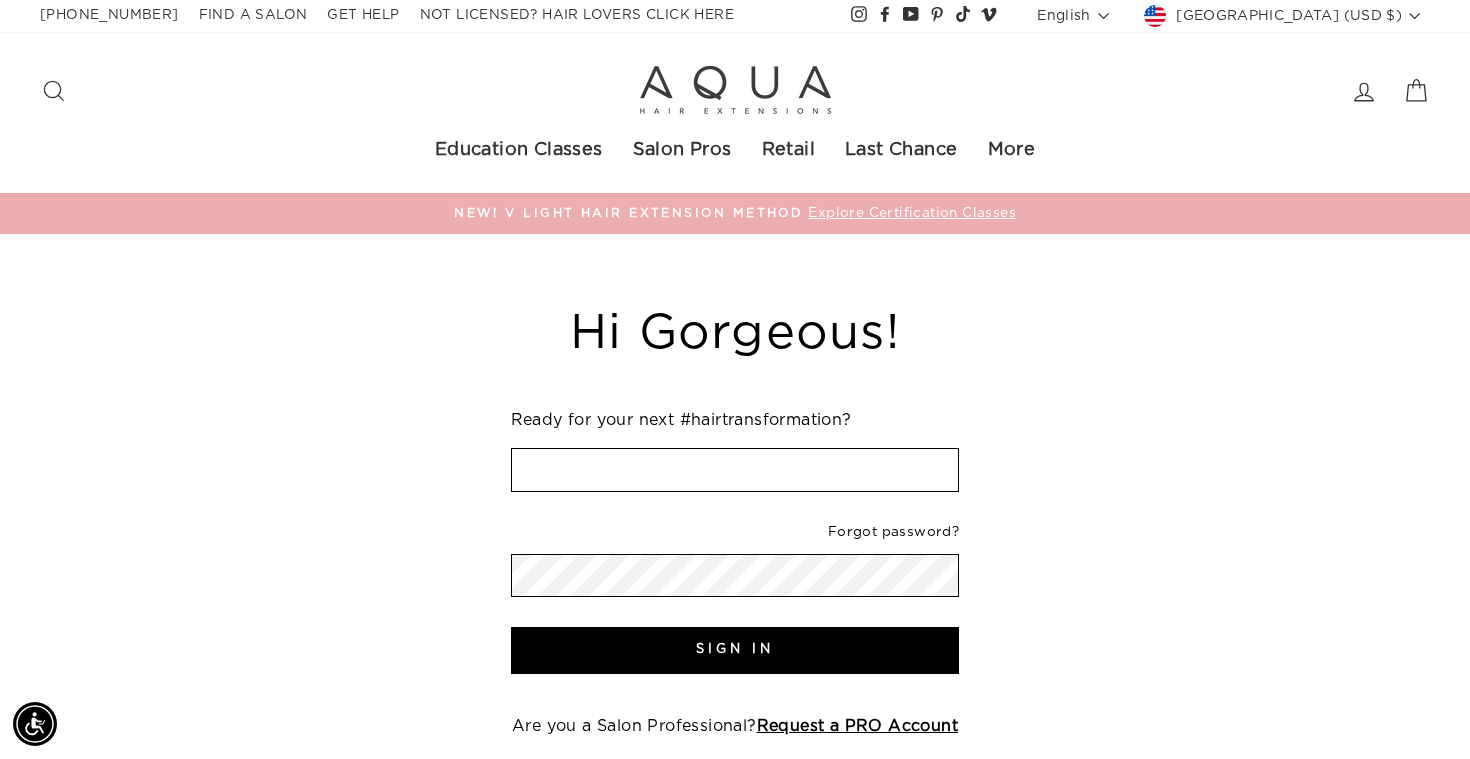 click at bounding box center (735, 470) 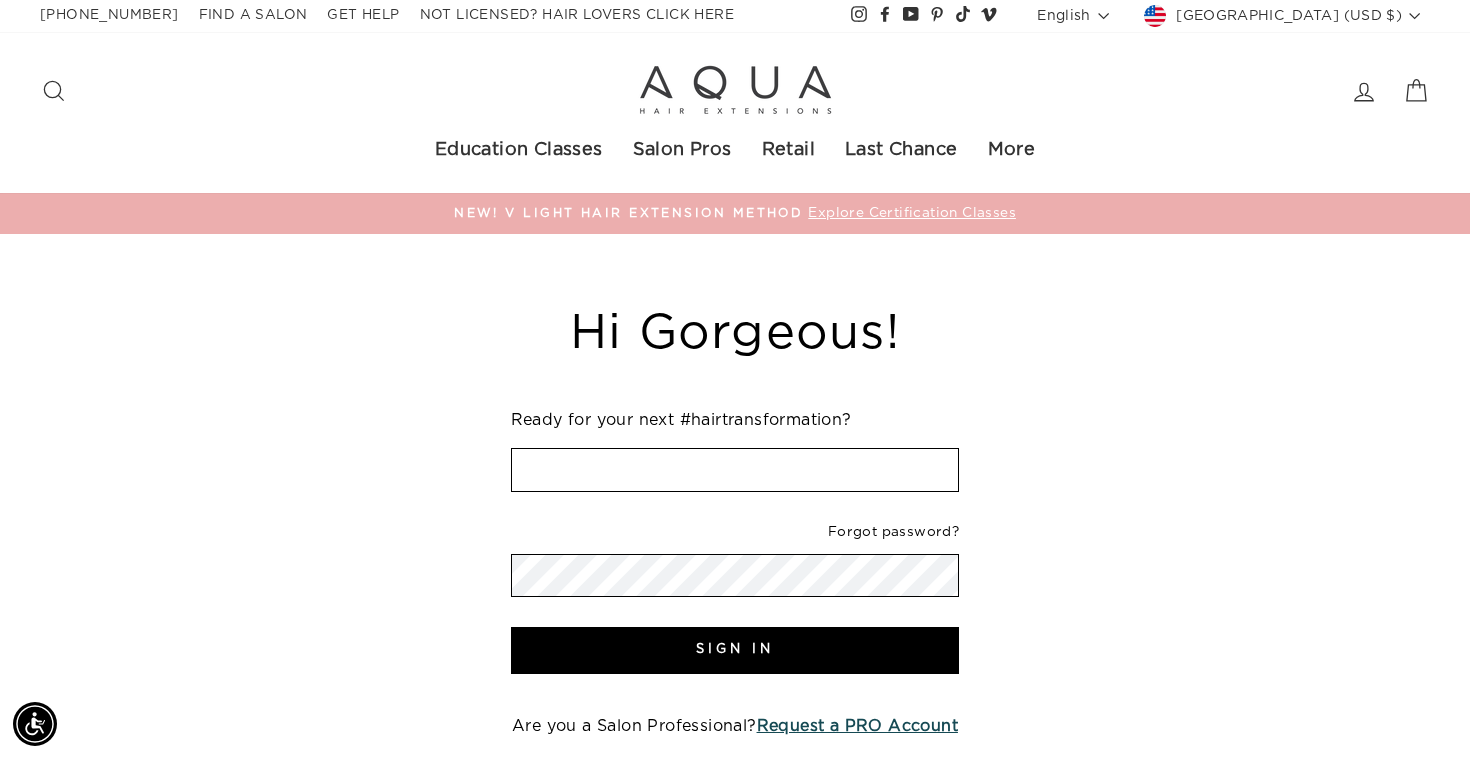 click on "Request a PRO Account" at bounding box center (857, 726) 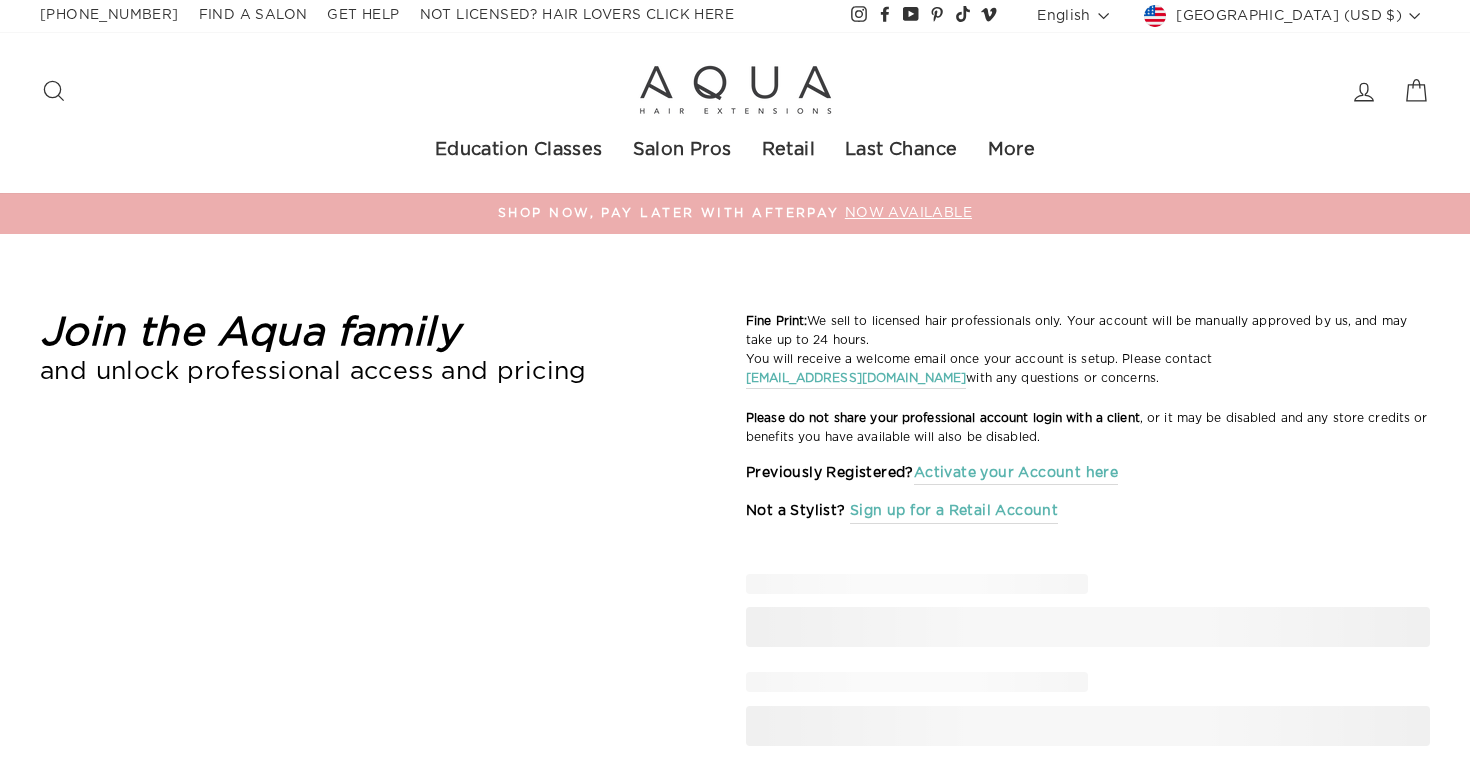 scroll, scrollTop: 0, scrollLeft: 0, axis: both 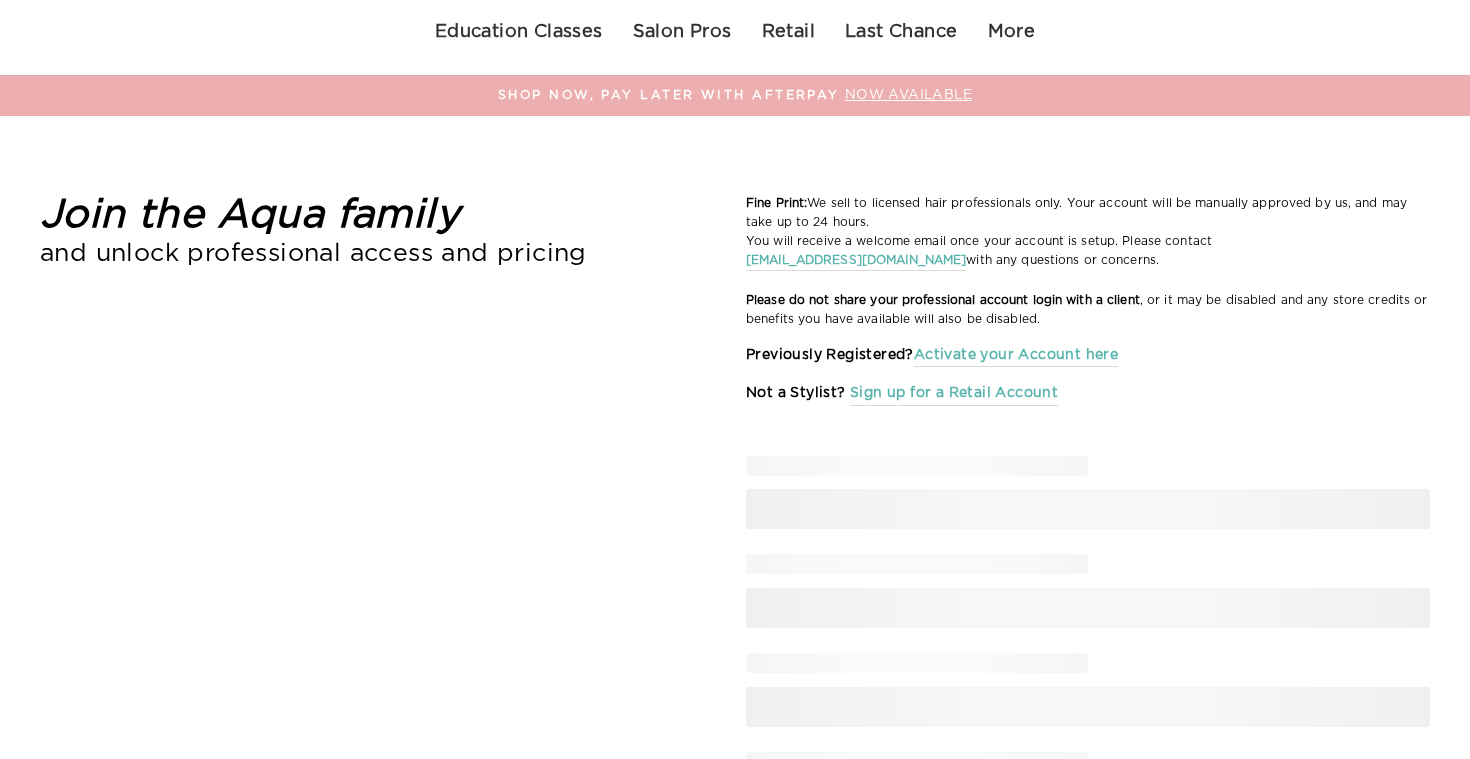 select on "US" 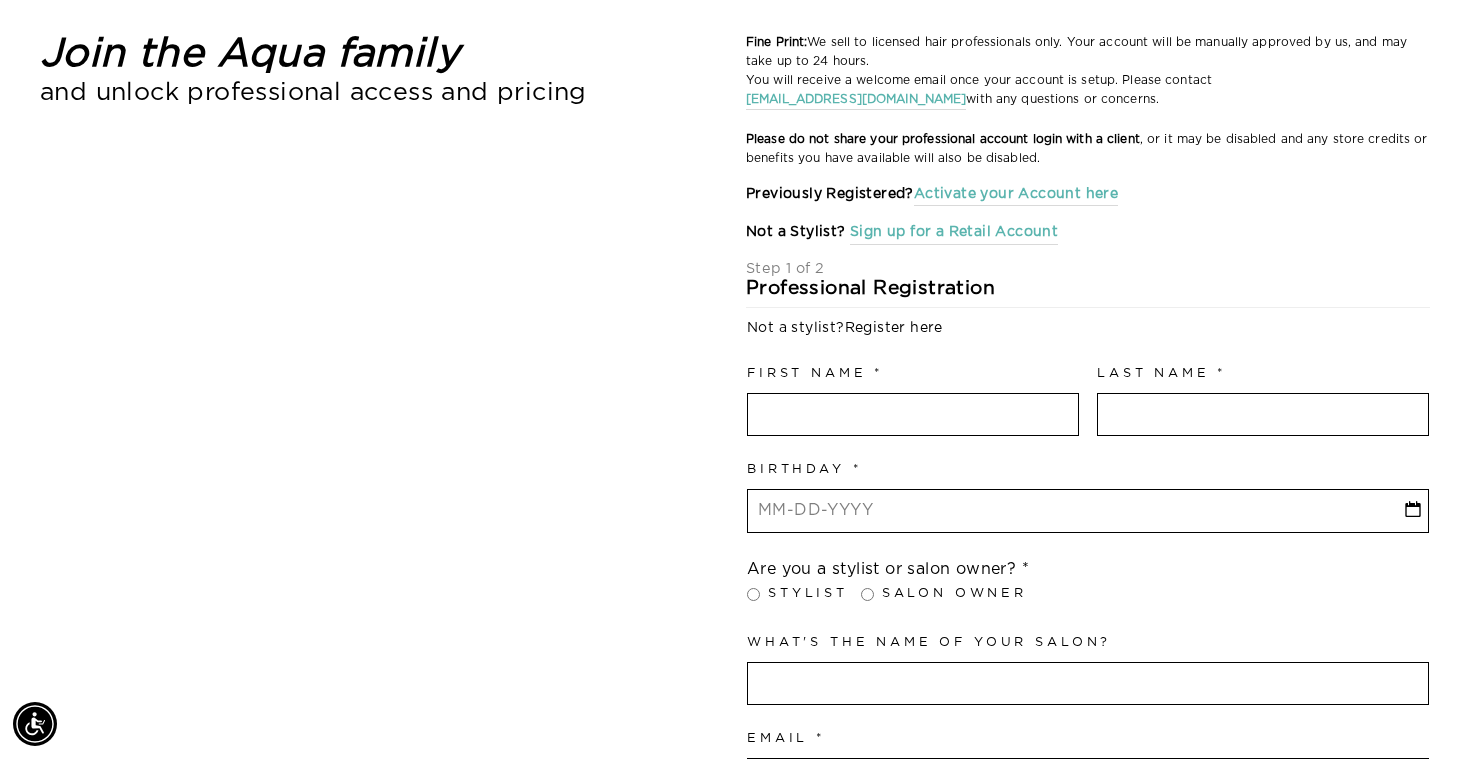 scroll, scrollTop: 410, scrollLeft: 0, axis: vertical 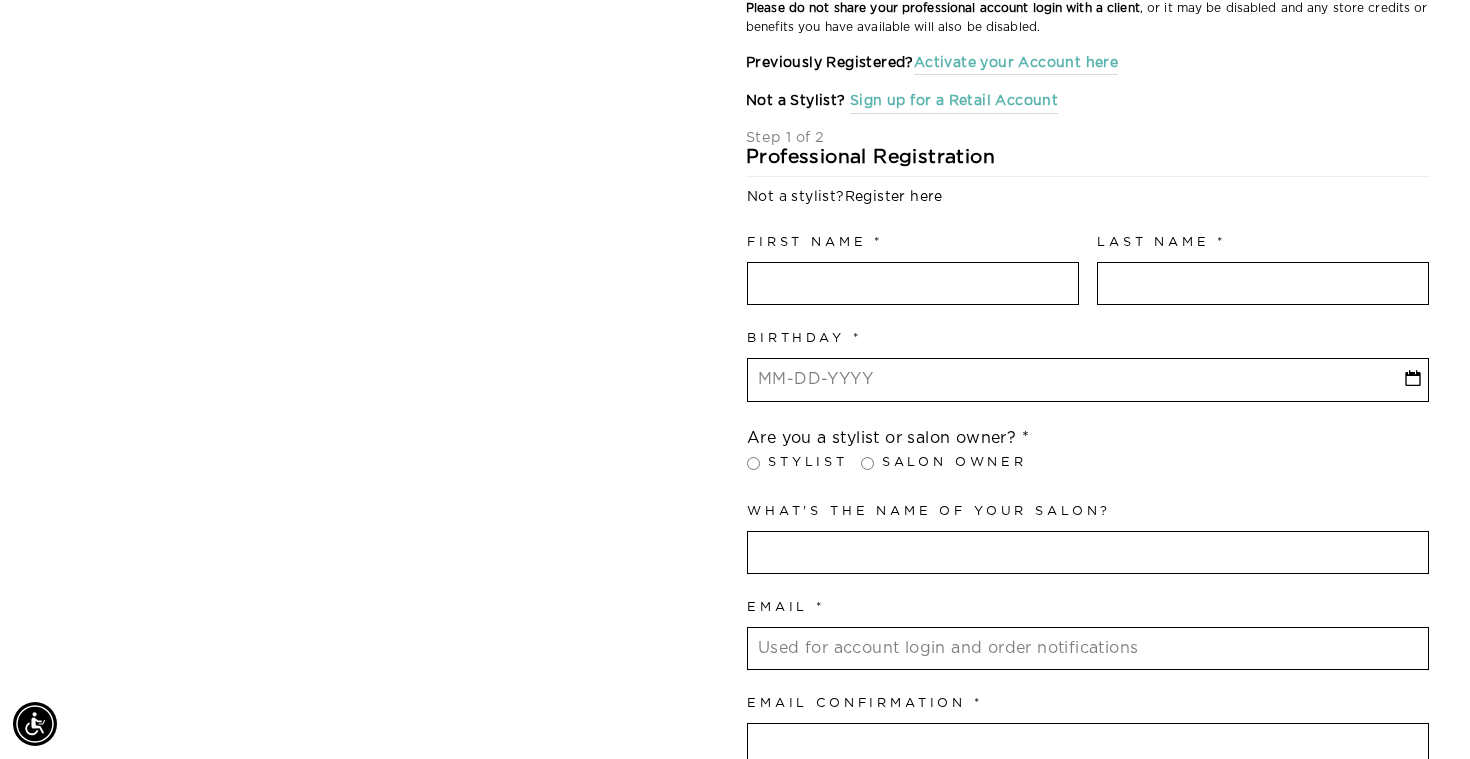 click at bounding box center (913, 284) 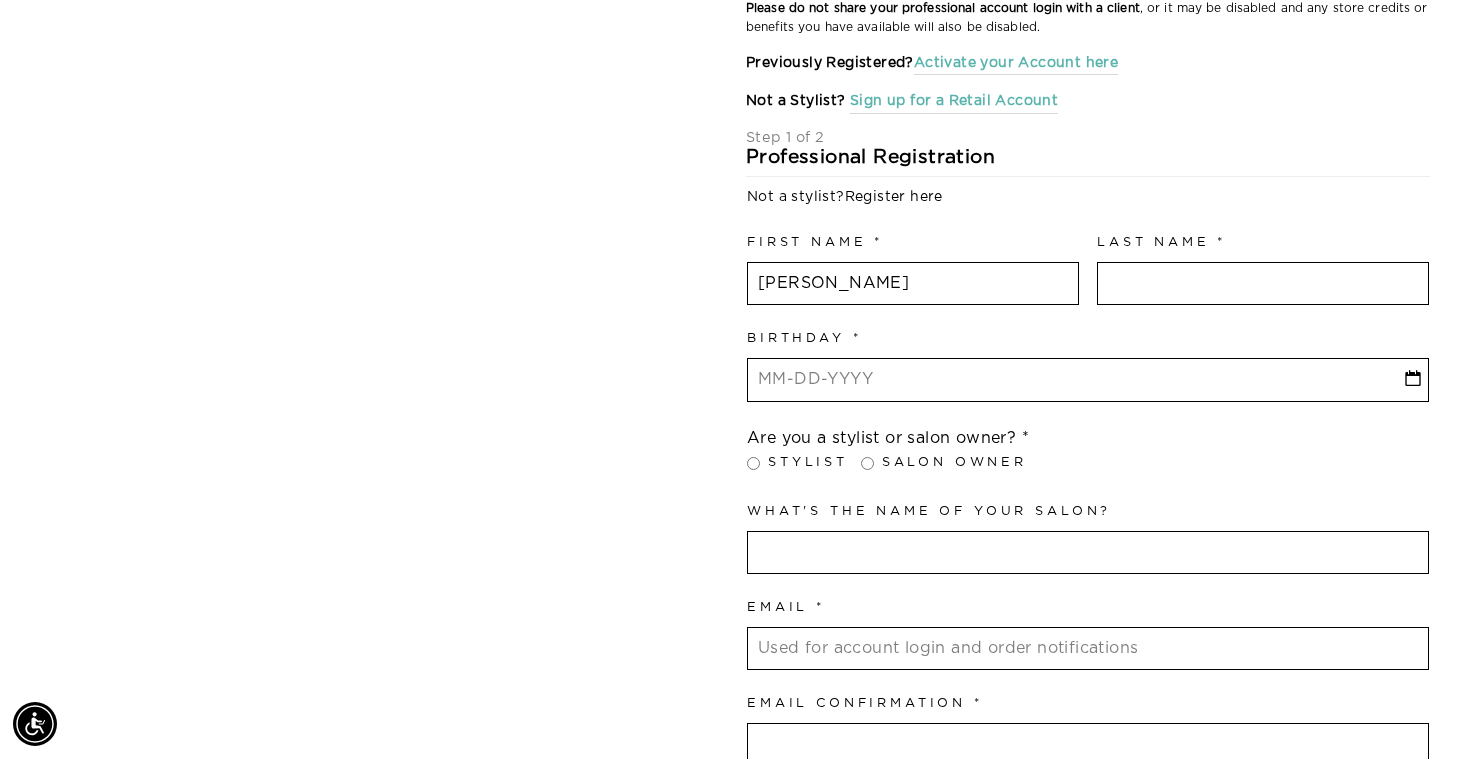 type on "Osborne" 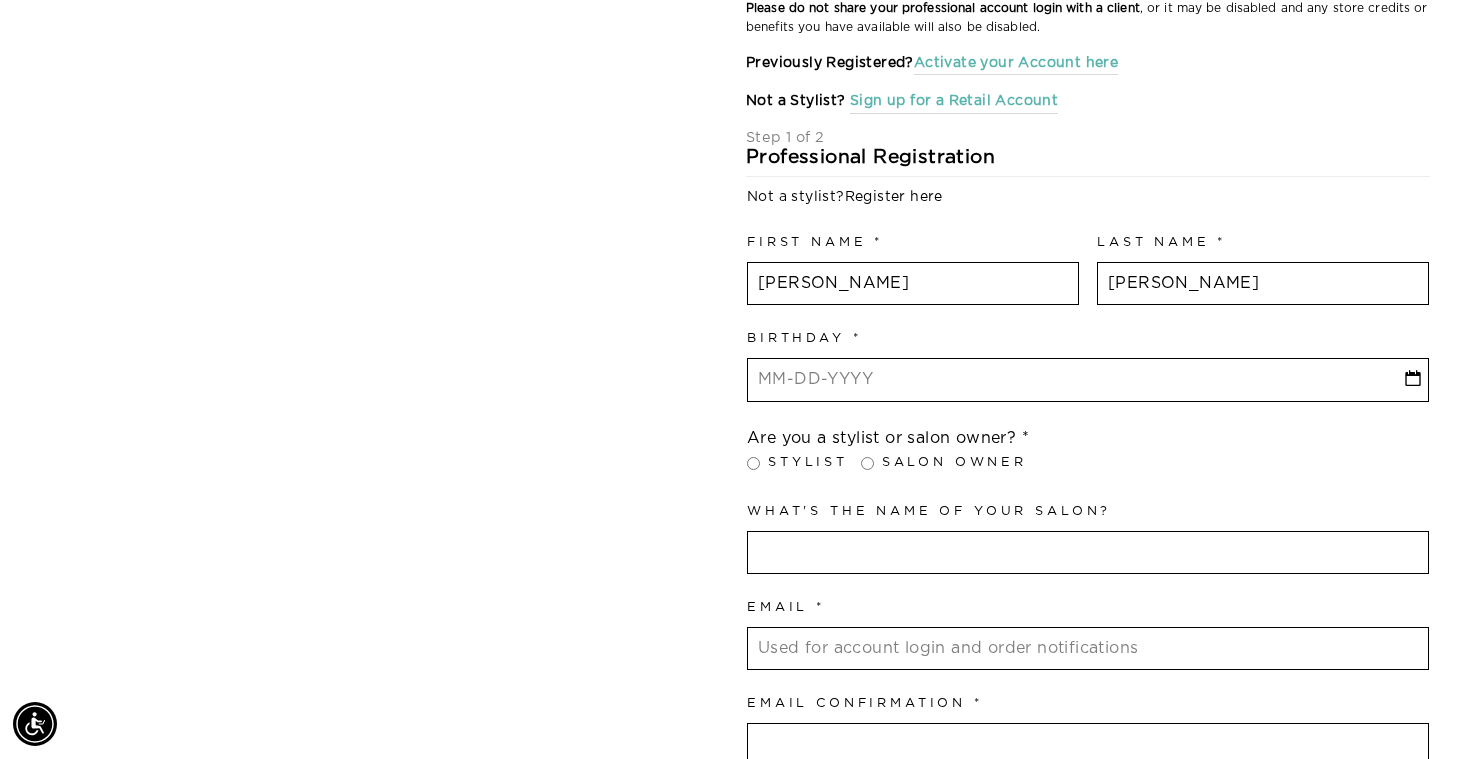 type on "Sean Osborne" 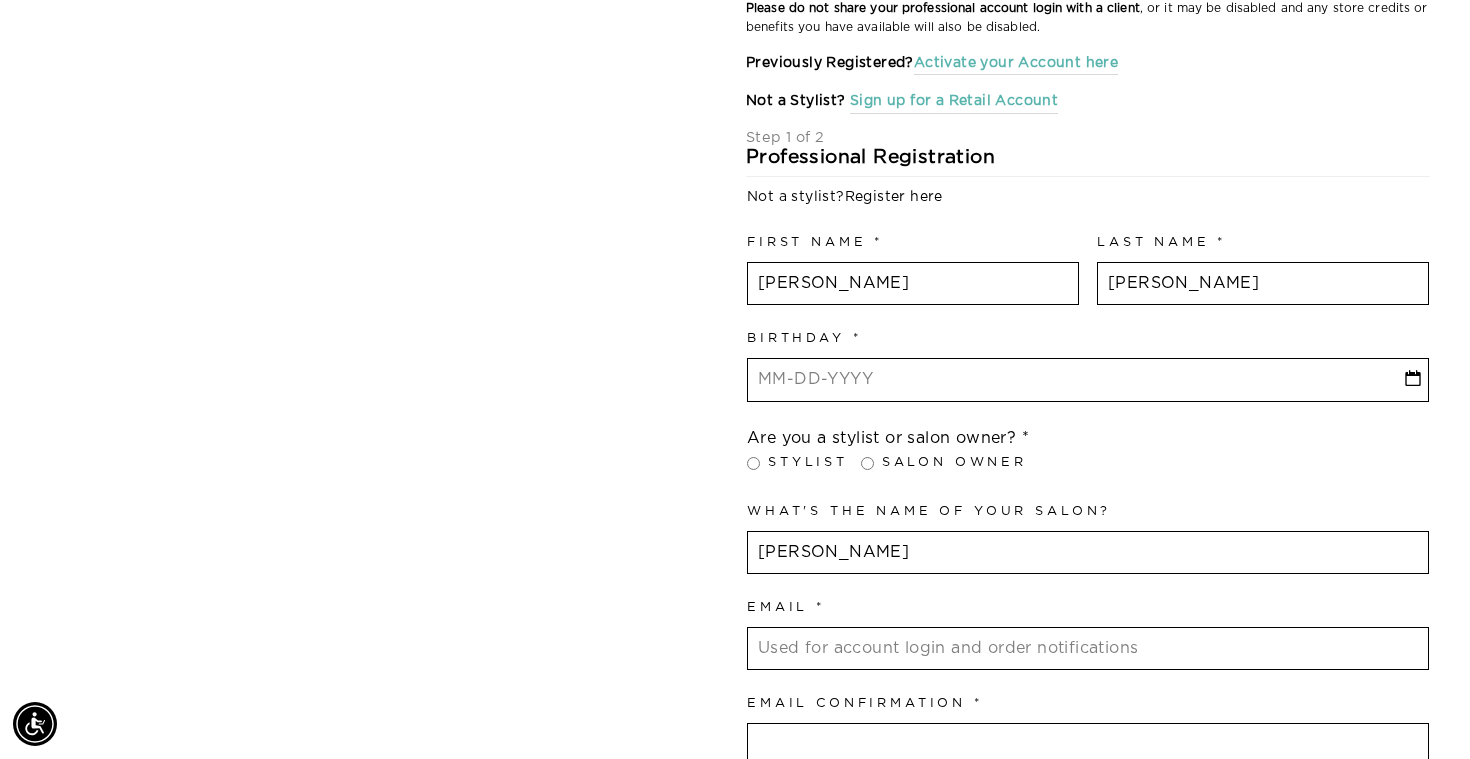 type on "[PERSON_NAME][EMAIL_ADDRESS][DOMAIN_NAME]" 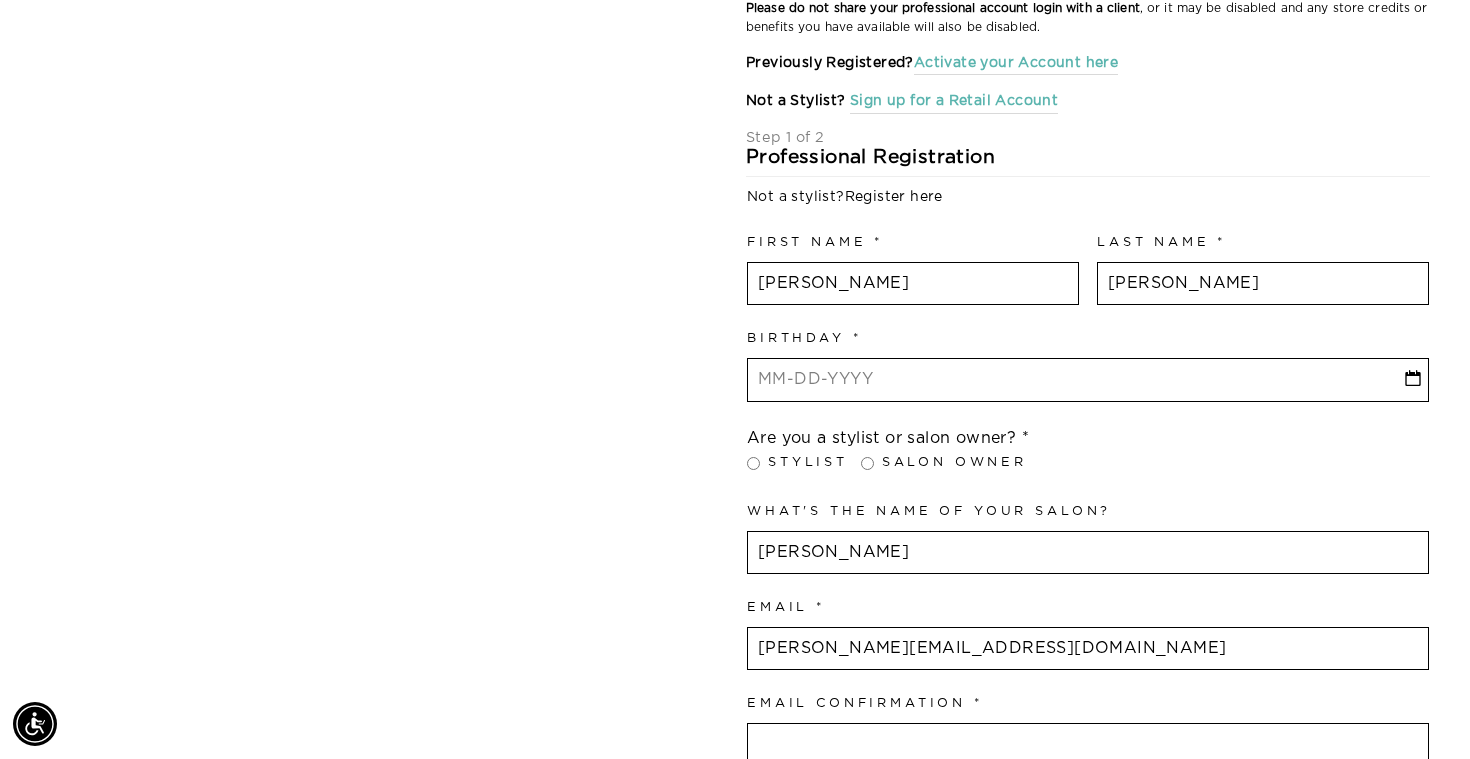 type on "[PERSON_NAME][EMAIL_ADDRESS][DOMAIN_NAME]" 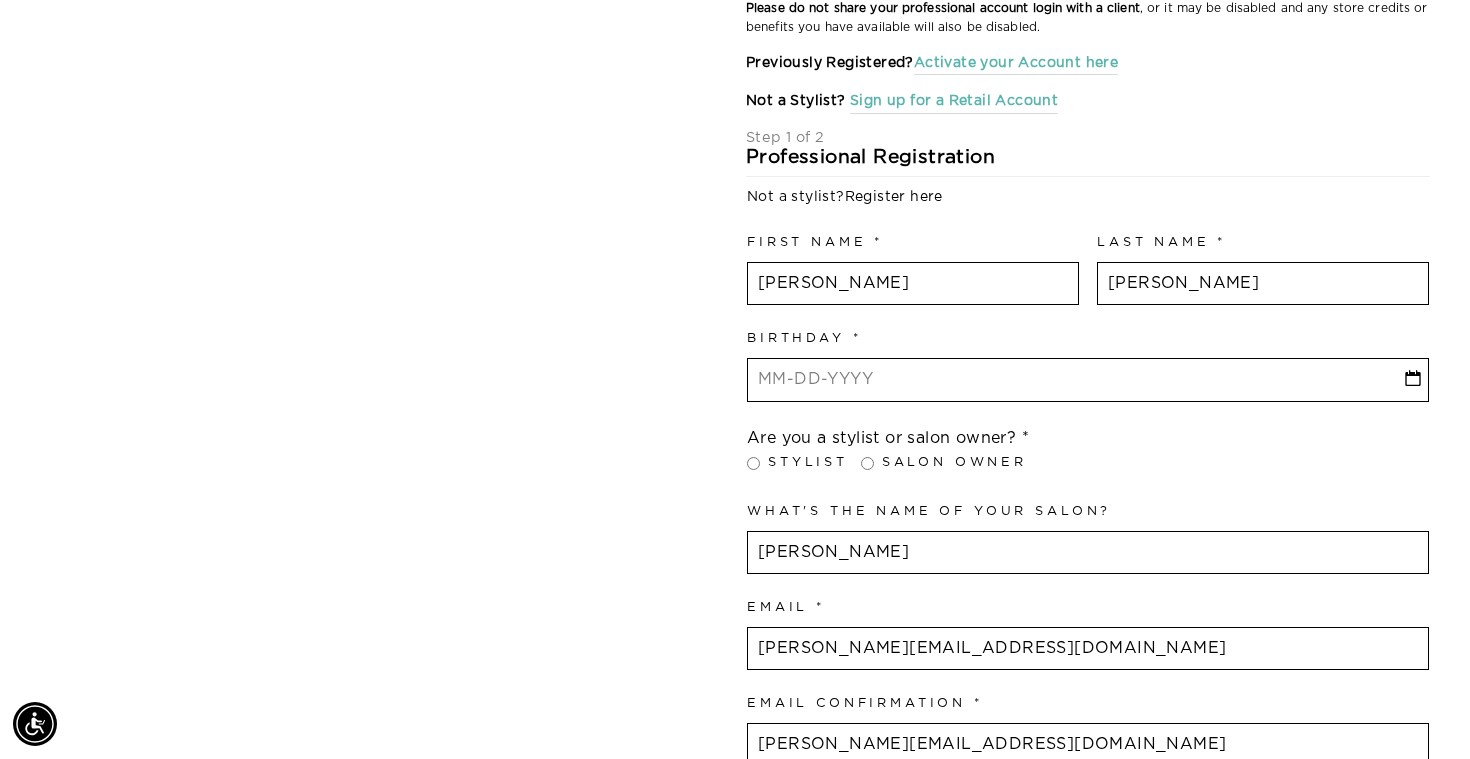 select on "Massachusetts" 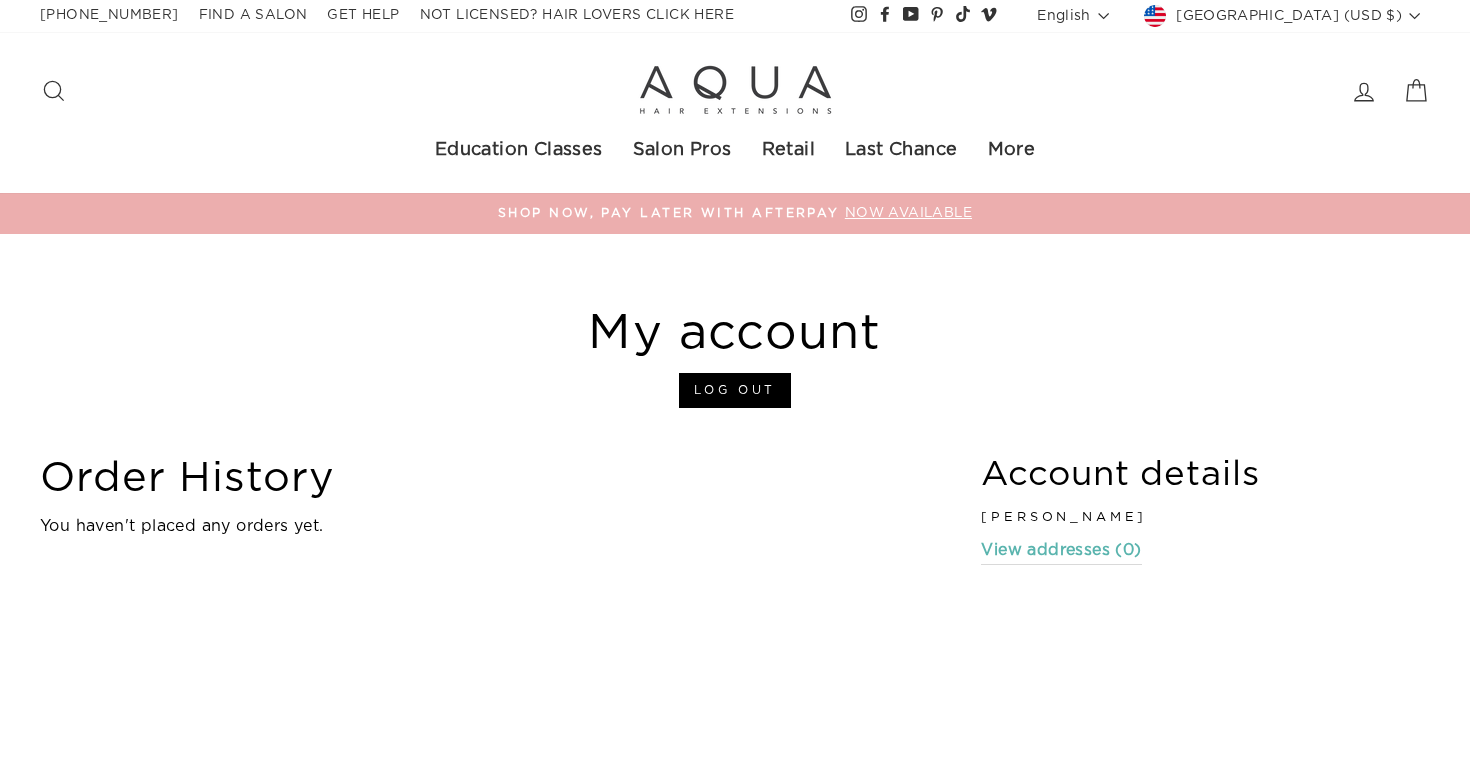 scroll, scrollTop: 90, scrollLeft: 0, axis: vertical 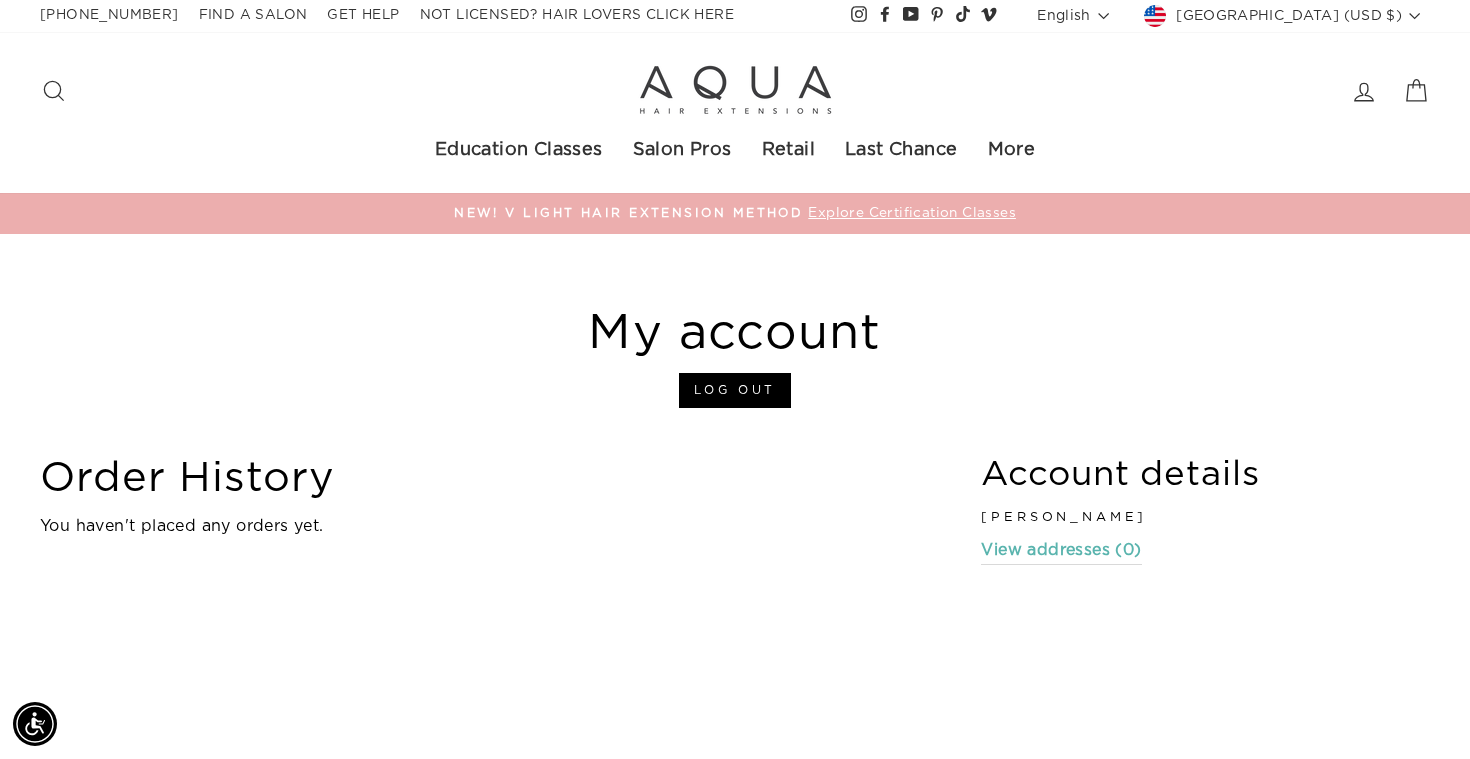 click 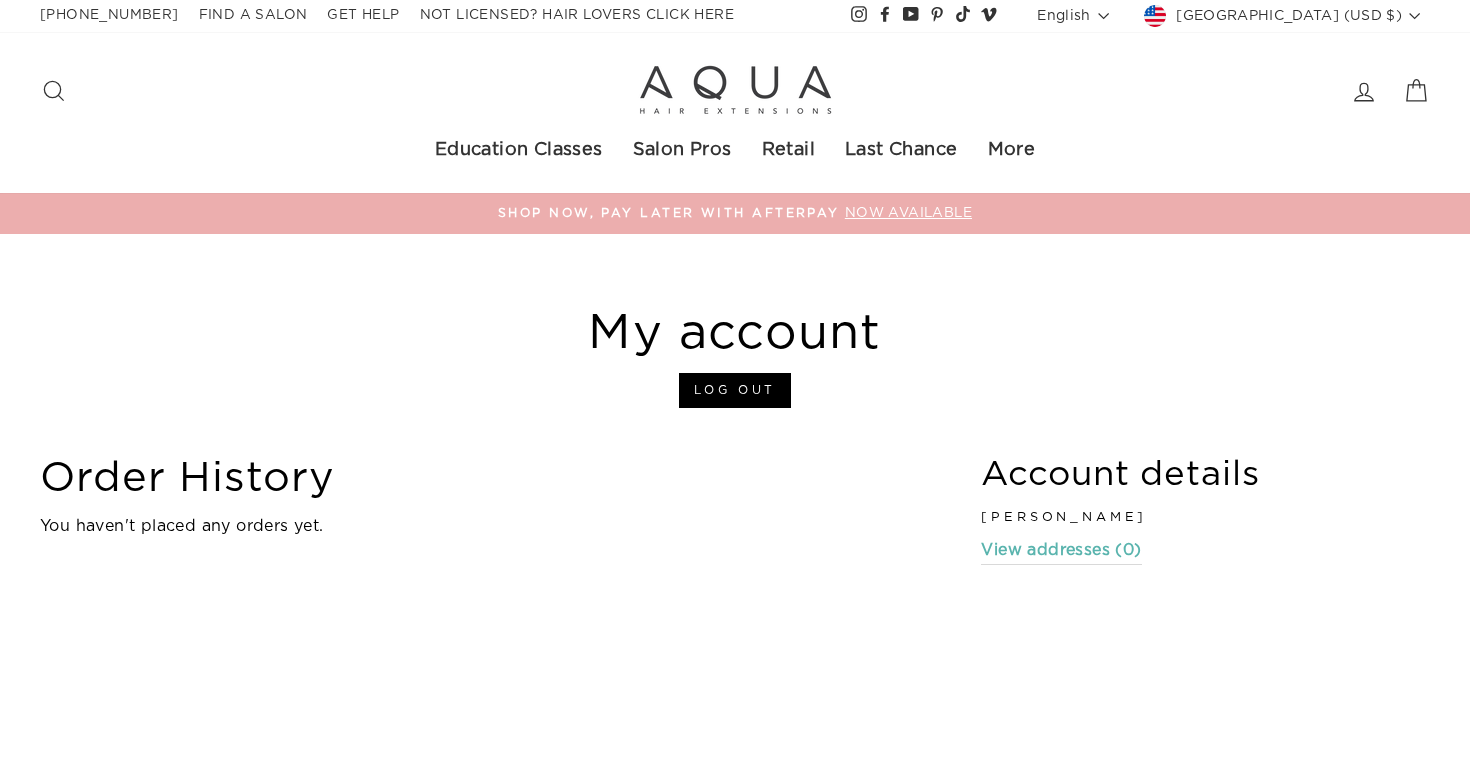 scroll, scrollTop: 0, scrollLeft: 0, axis: both 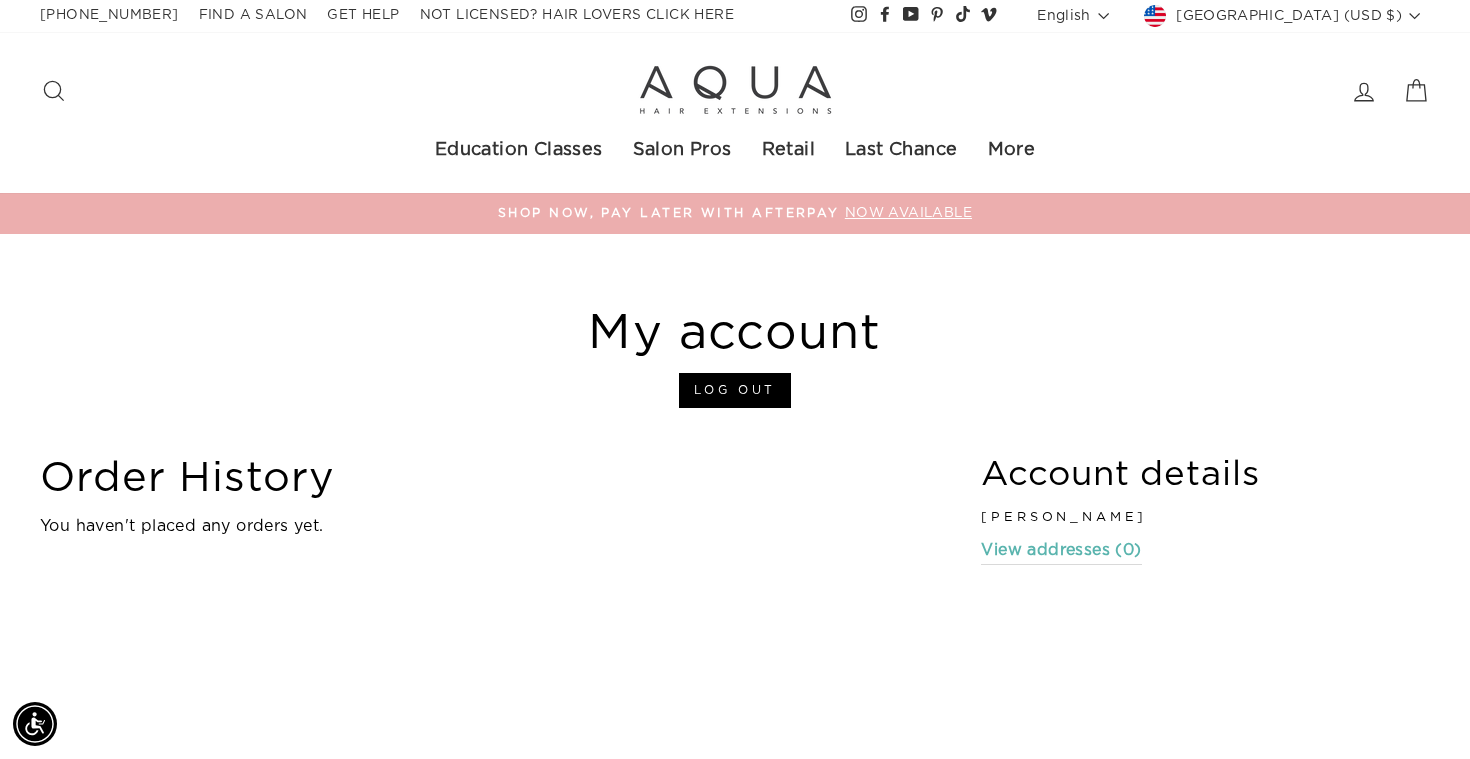 click 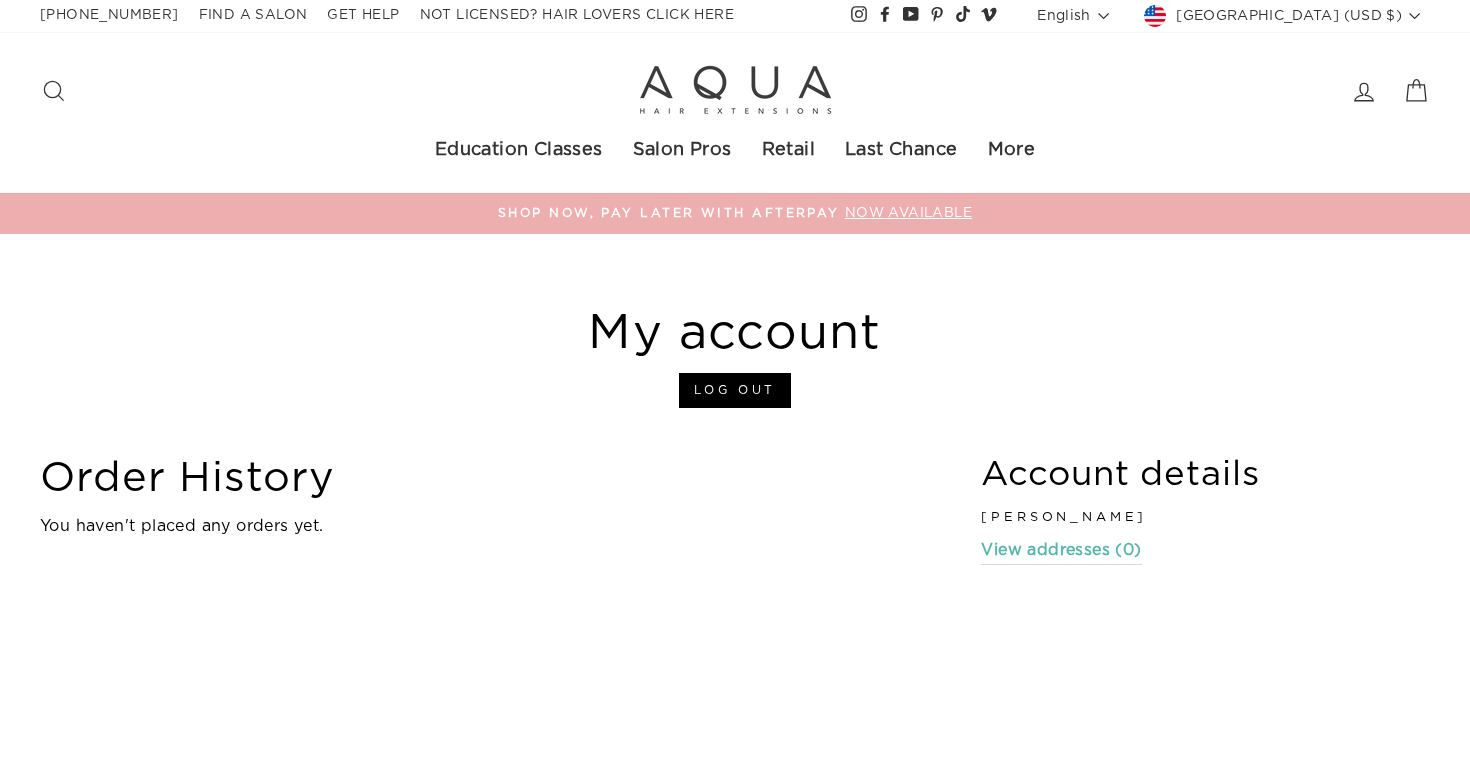 scroll, scrollTop: 0, scrollLeft: 0, axis: both 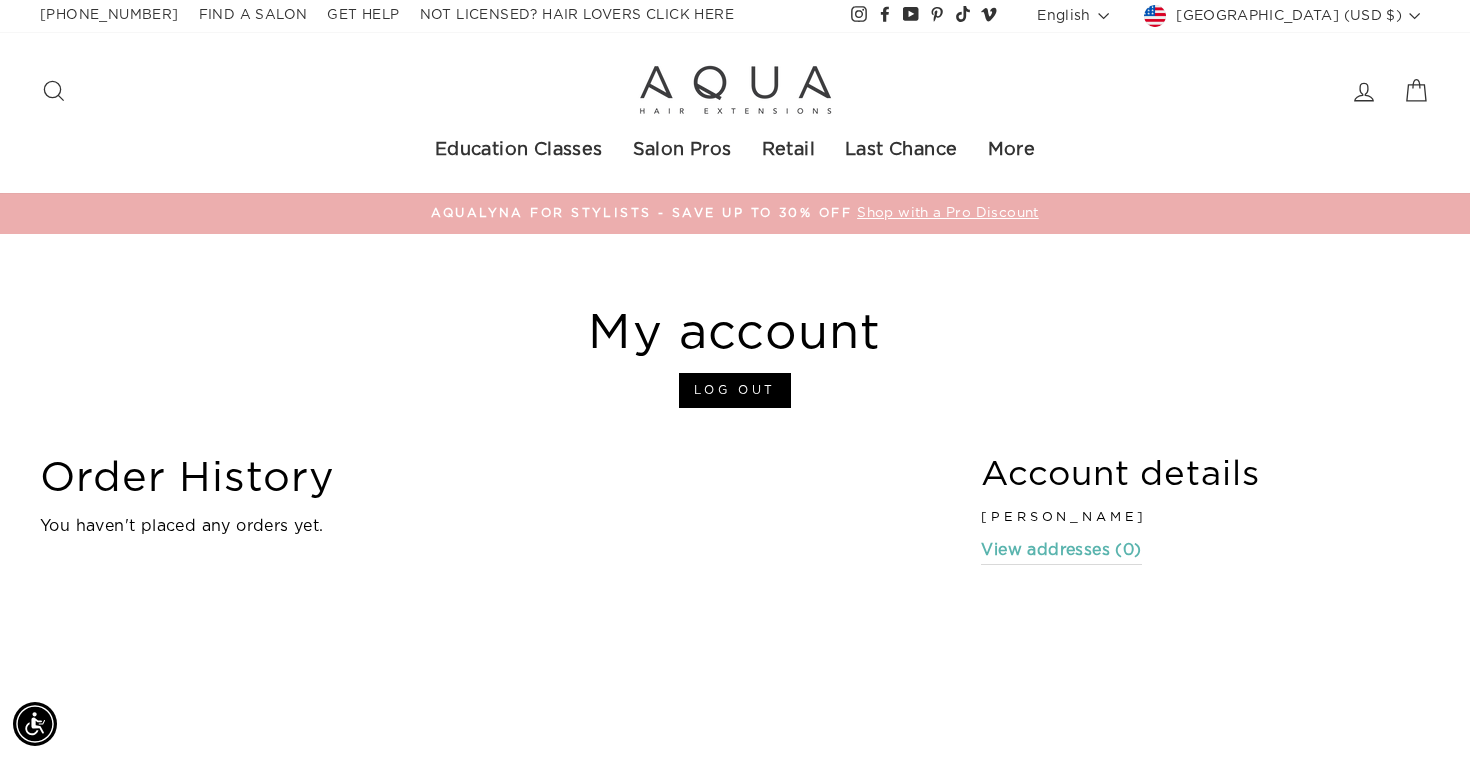 click 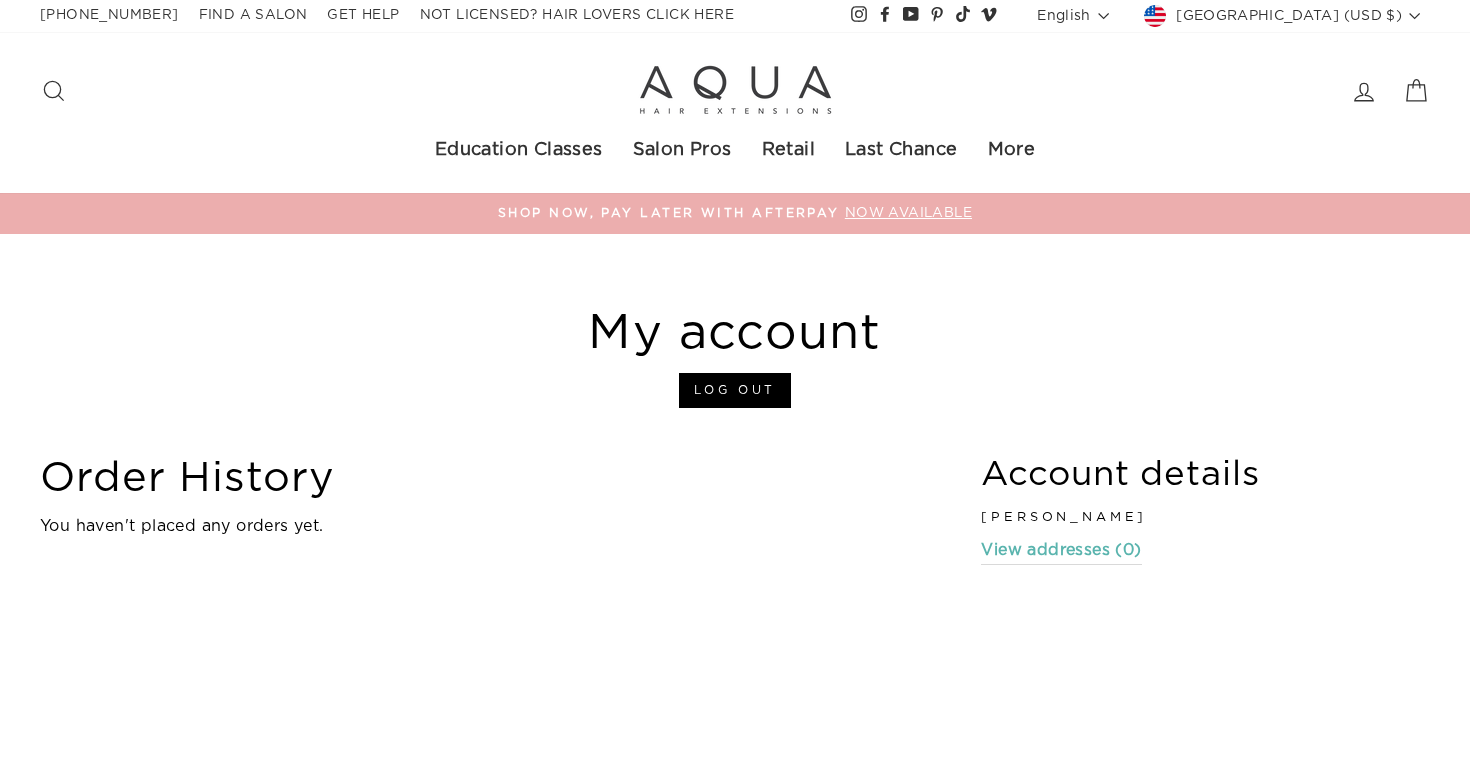 scroll, scrollTop: 0, scrollLeft: 0, axis: both 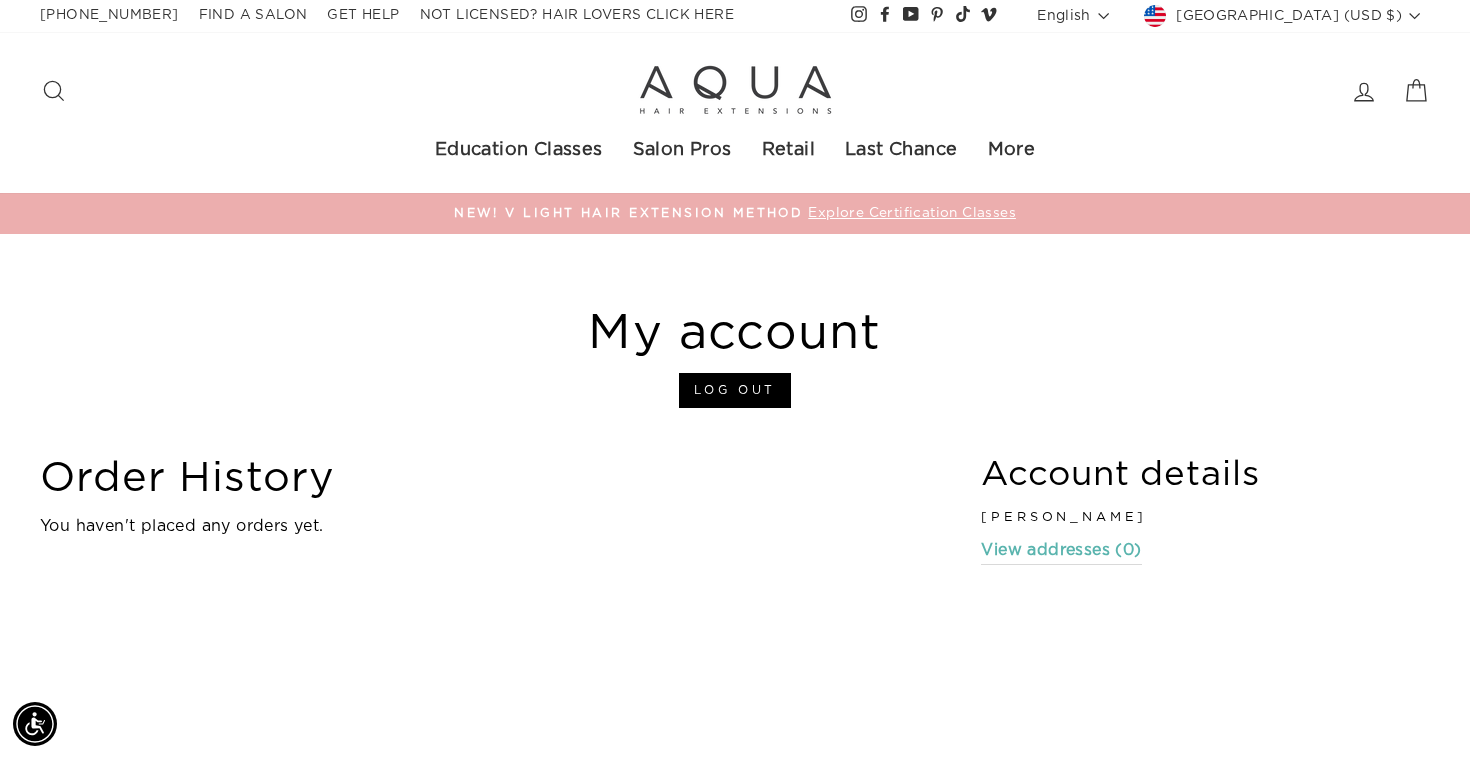click at bounding box center (735, 91) 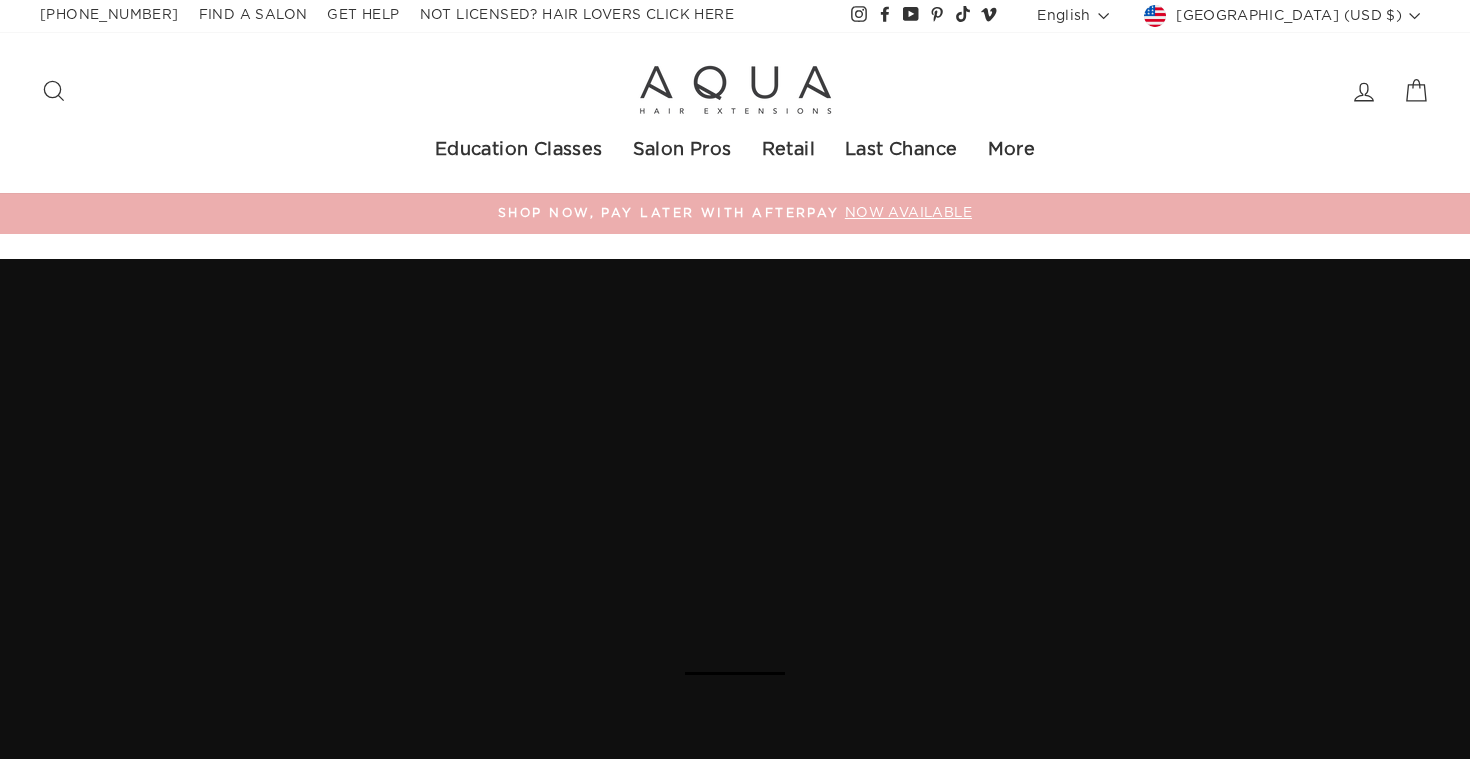 scroll, scrollTop: 0, scrollLeft: 0, axis: both 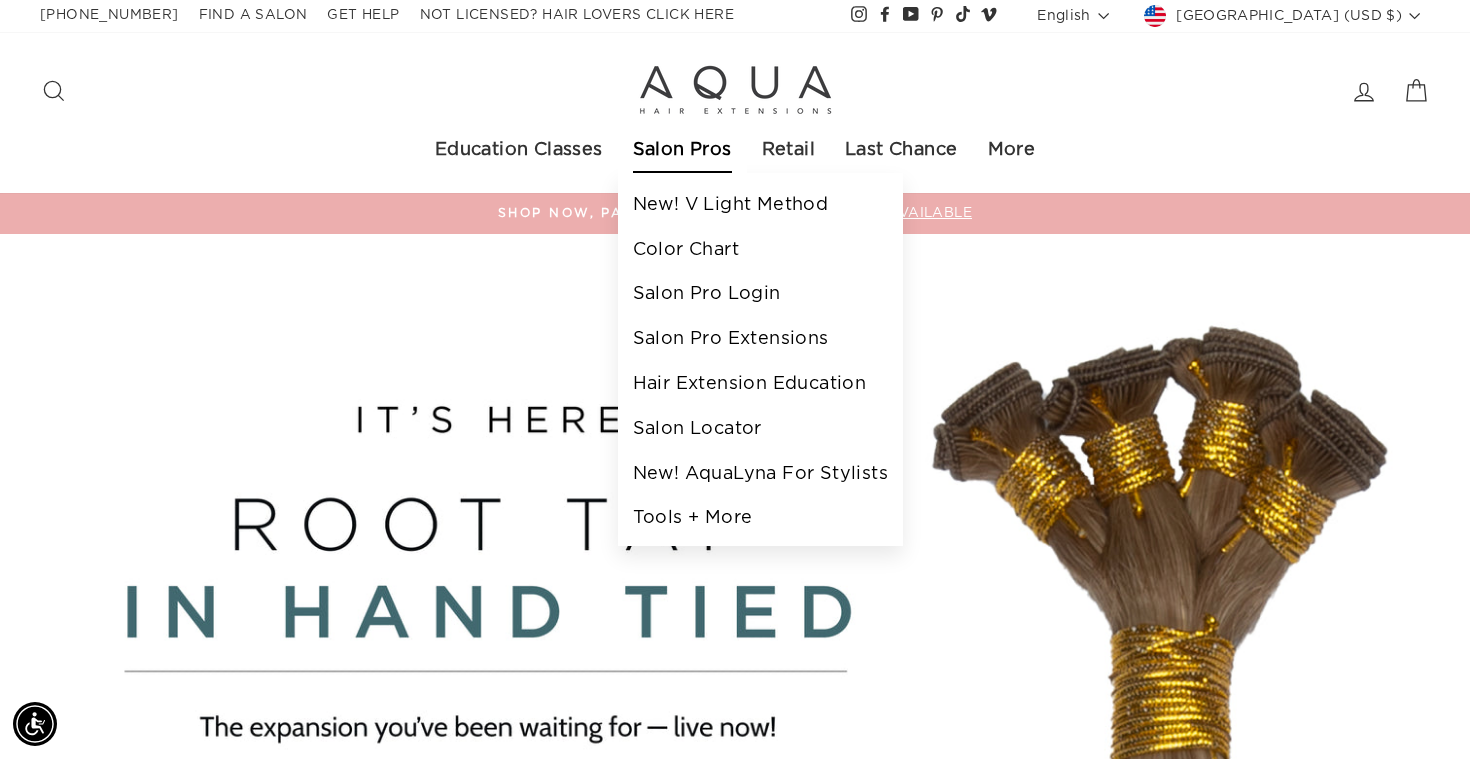 click on "Salon Pros" at bounding box center [682, 151] 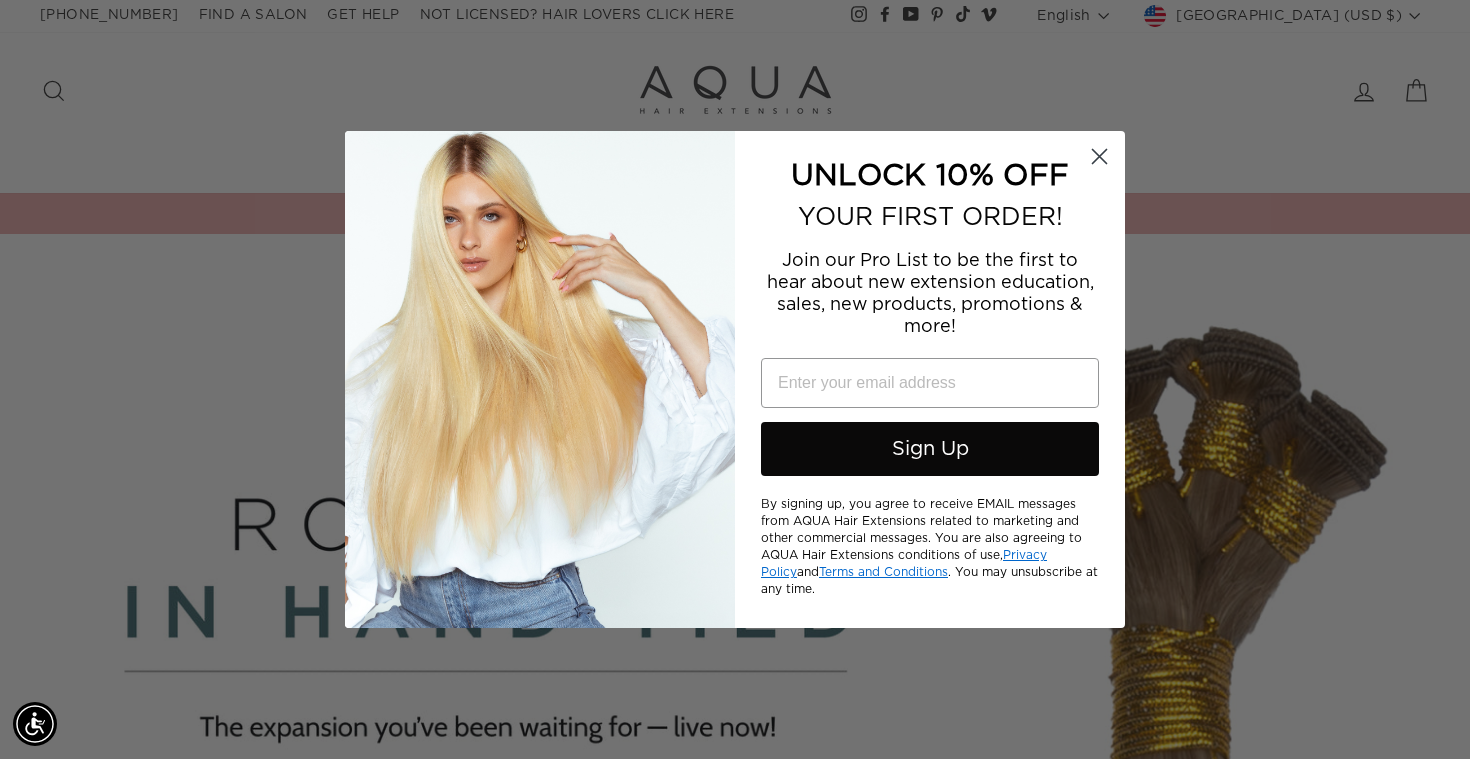 click 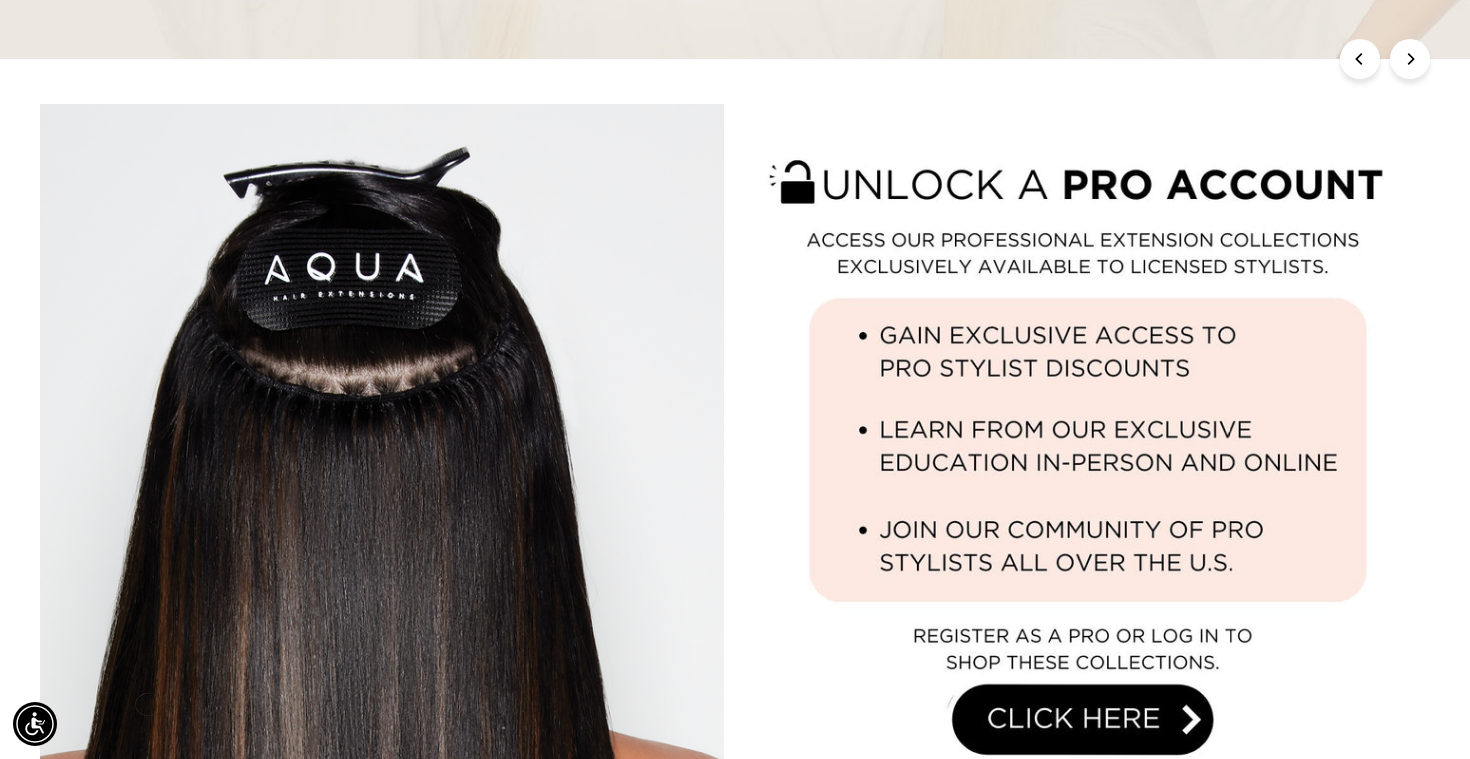 scroll, scrollTop: 1079, scrollLeft: 0, axis: vertical 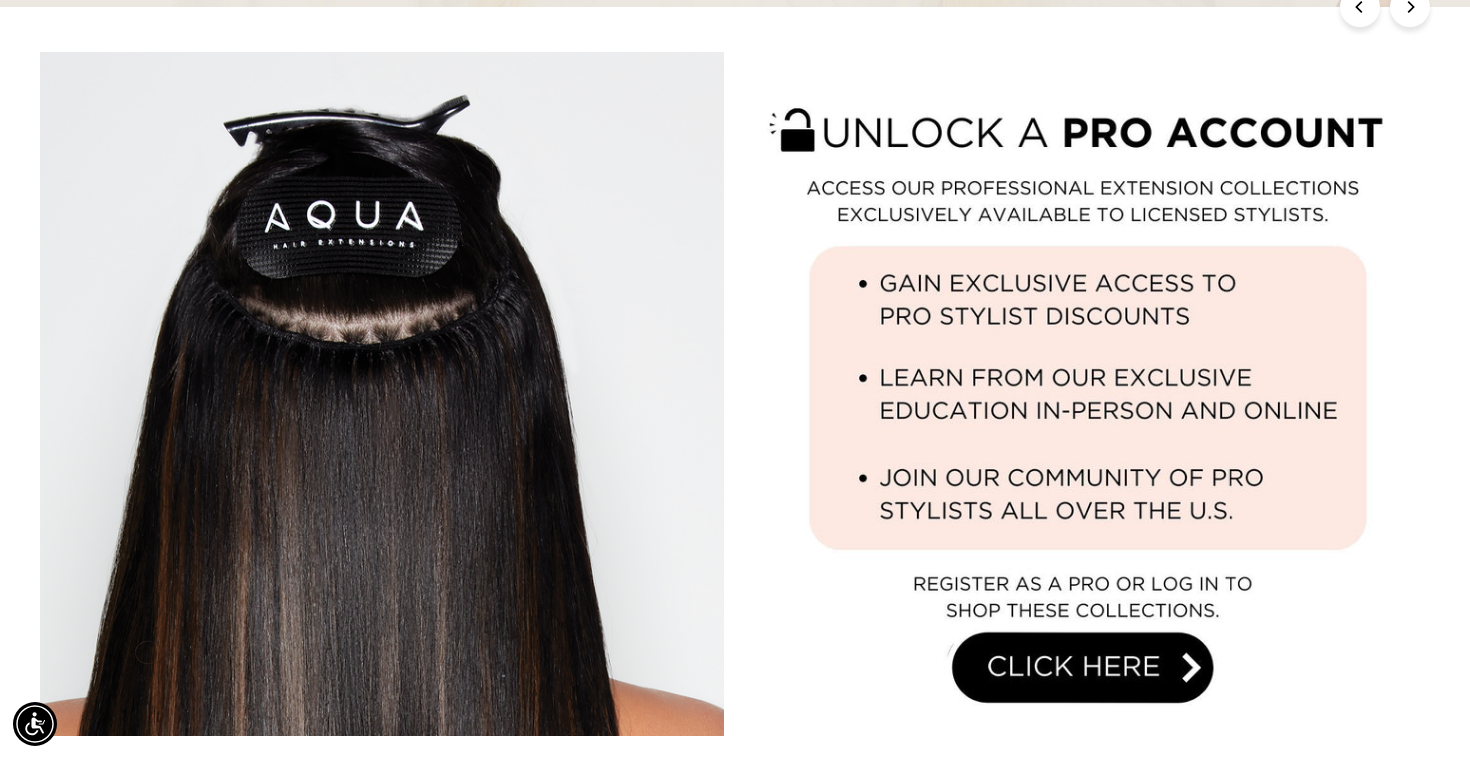 click at bounding box center [1088, 394] 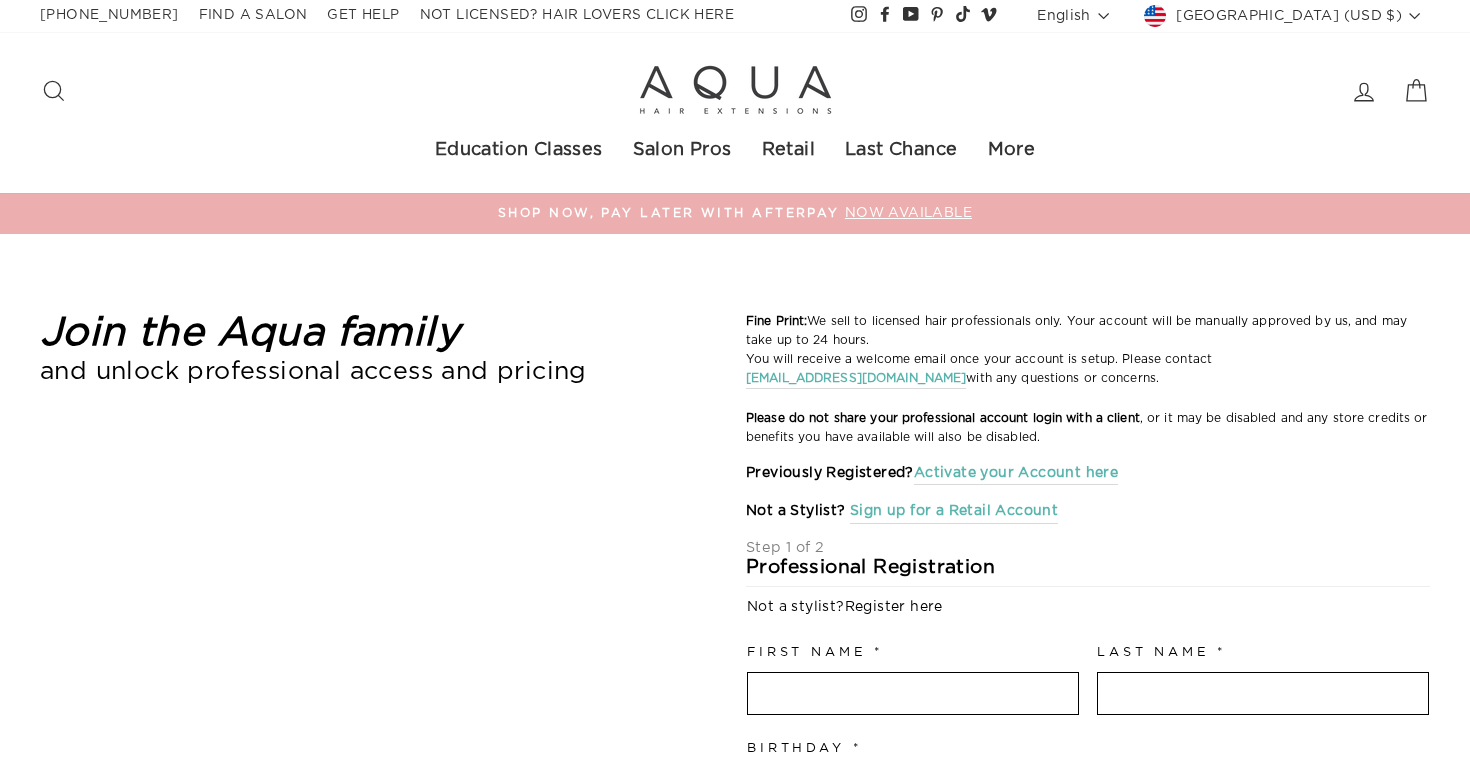 select on "US" 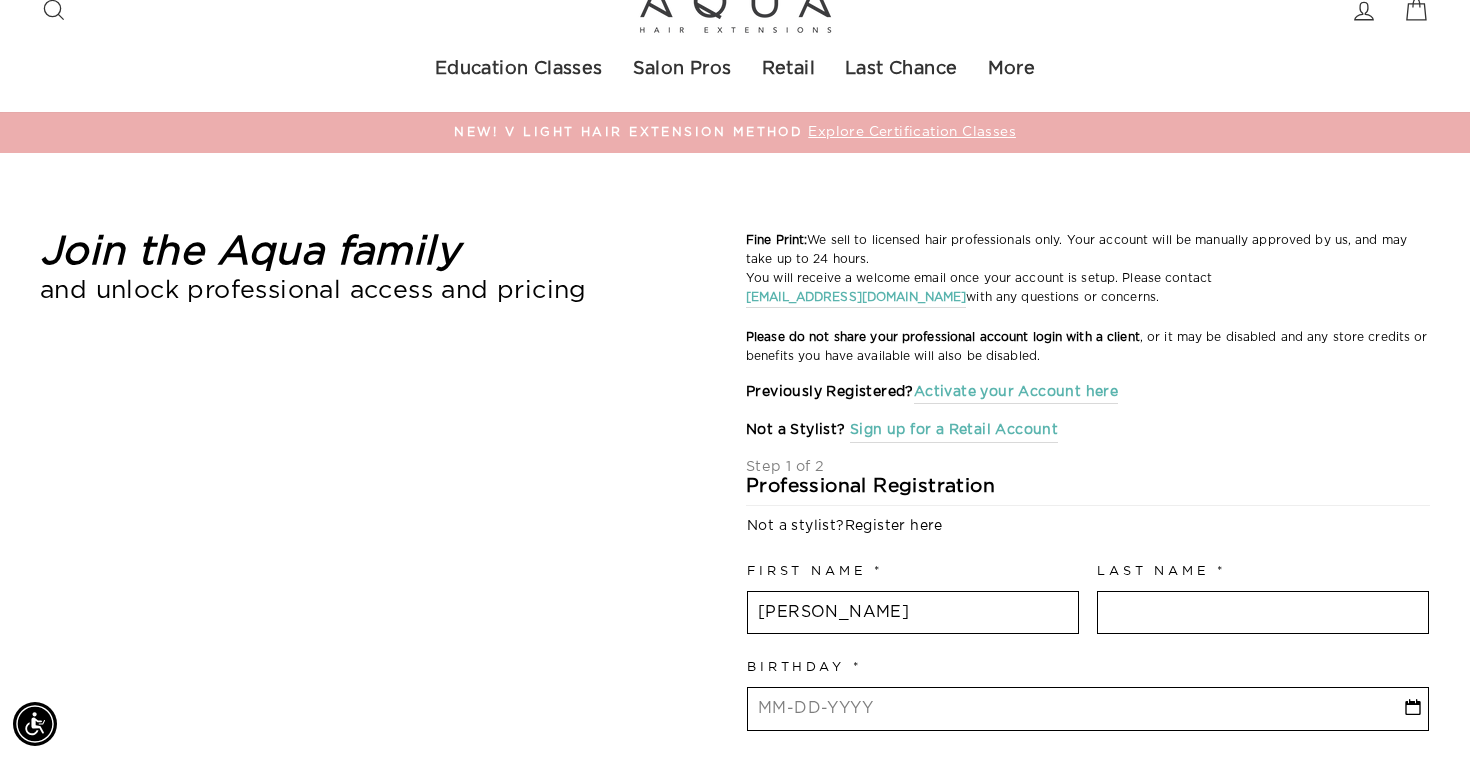 type on "[PERSON_NAME]" 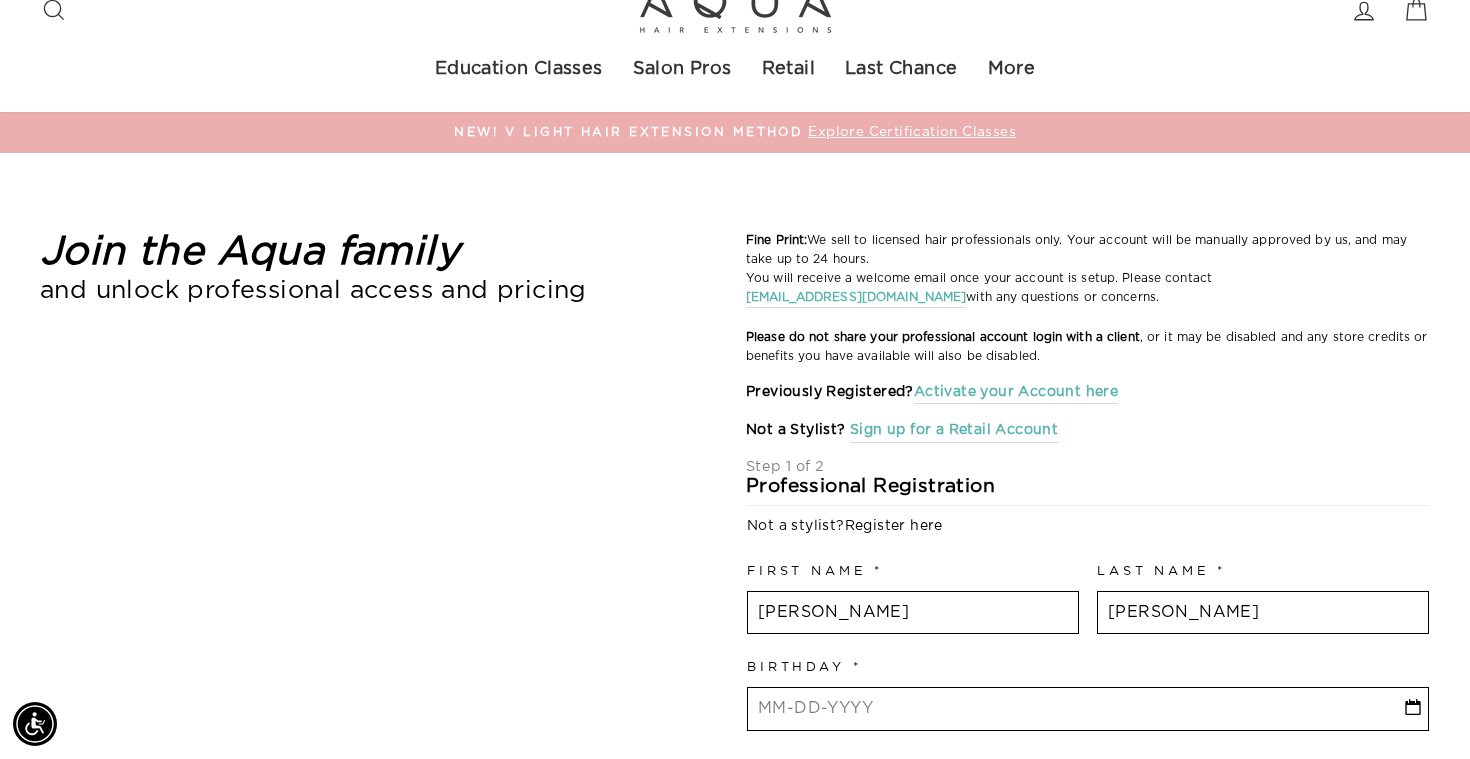 type on "[PERSON_NAME]" 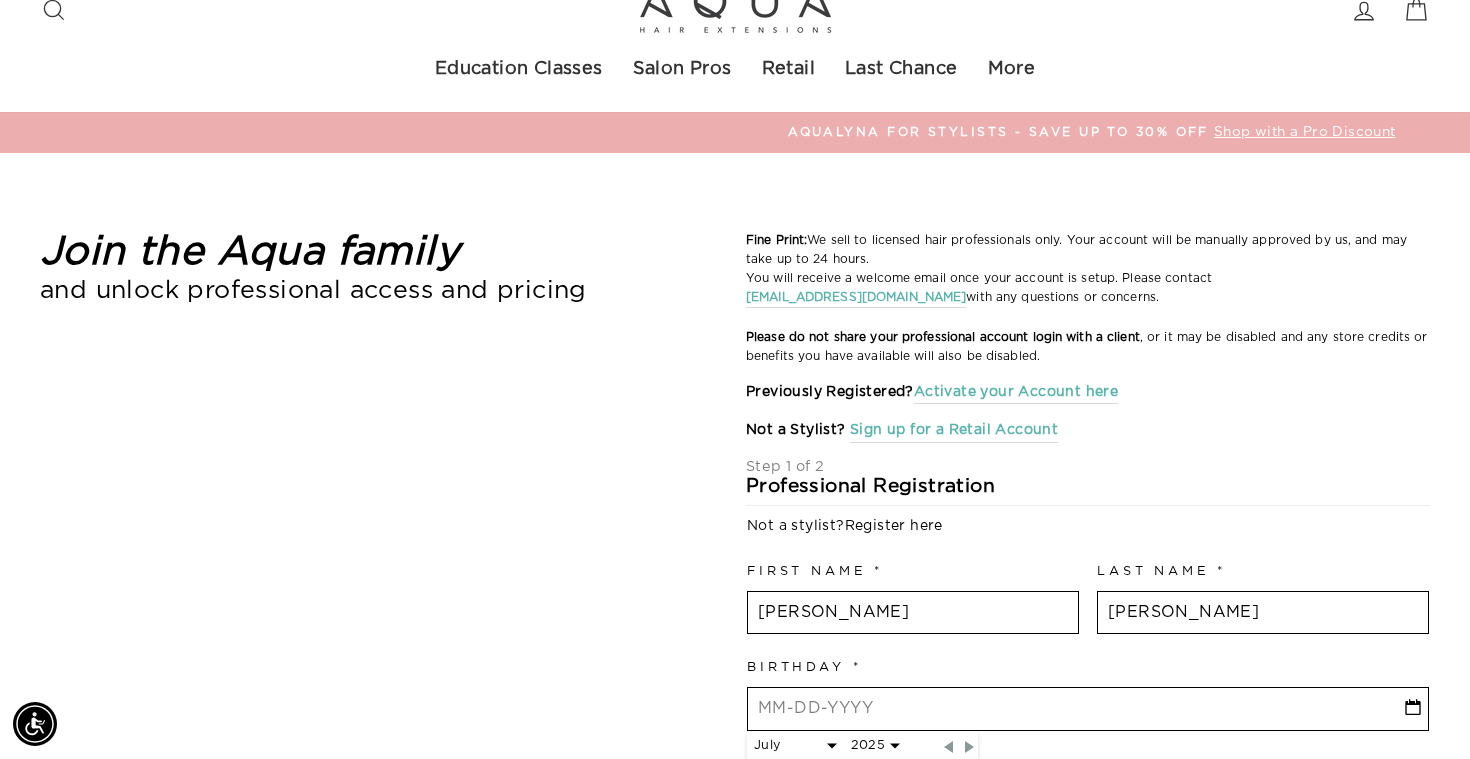 type on "0" 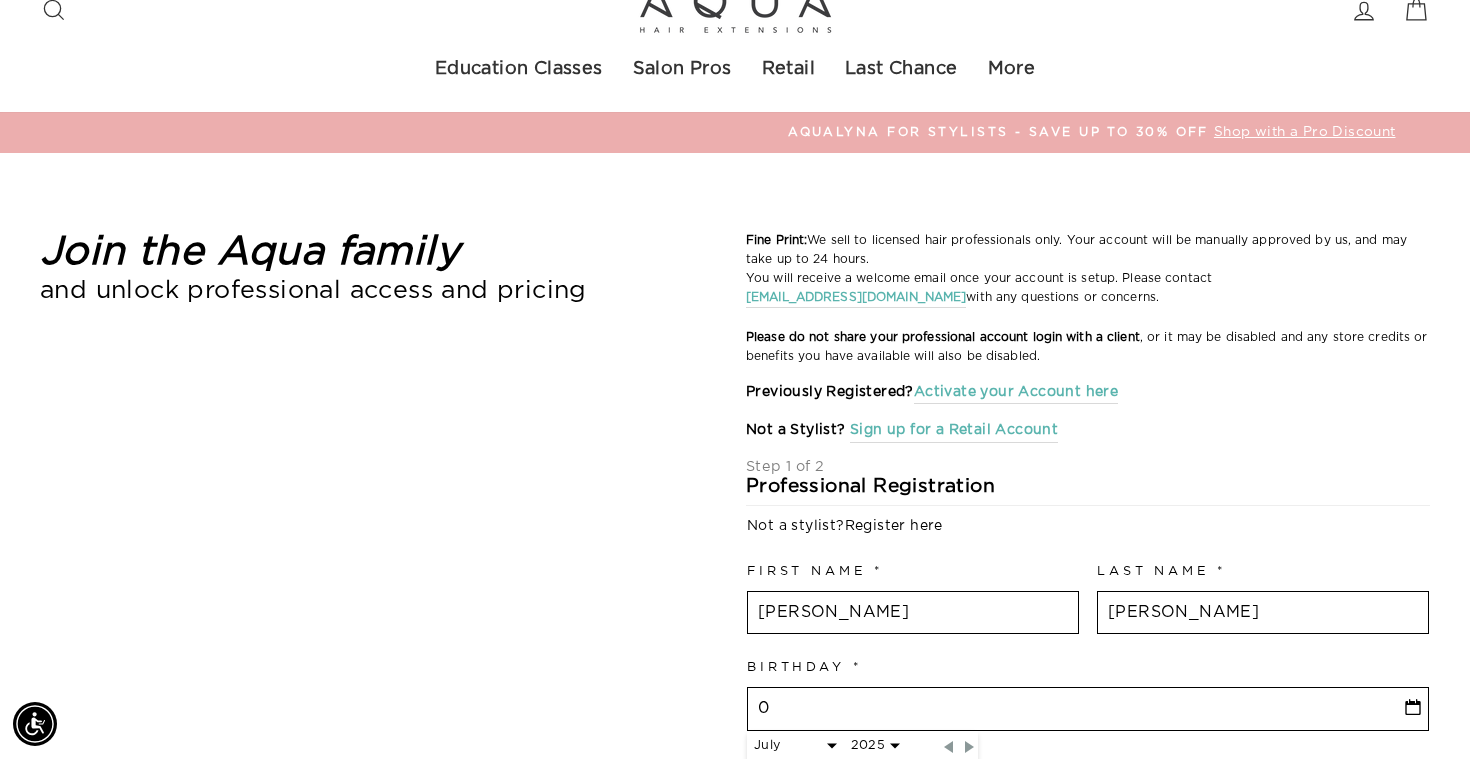 select on "6" 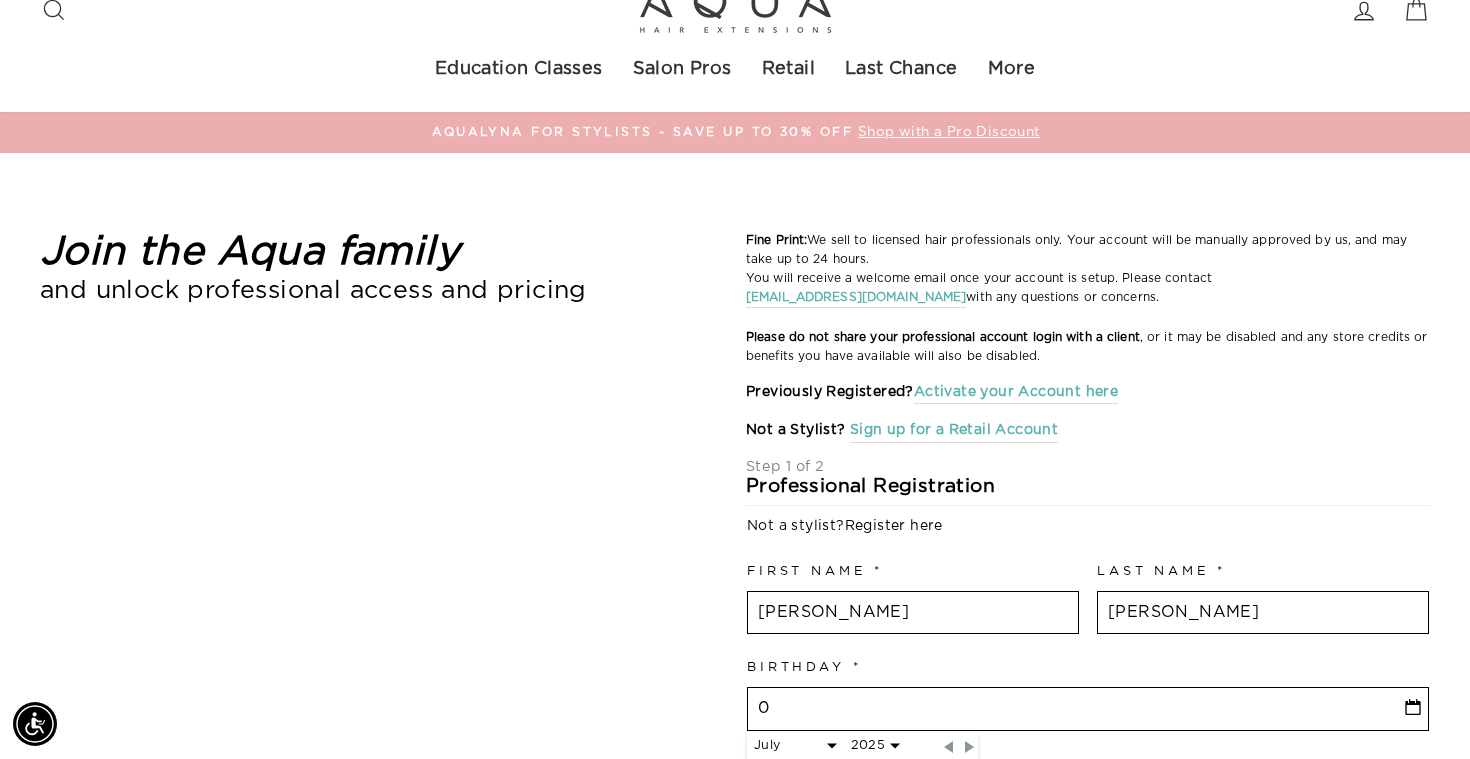 type on "07" 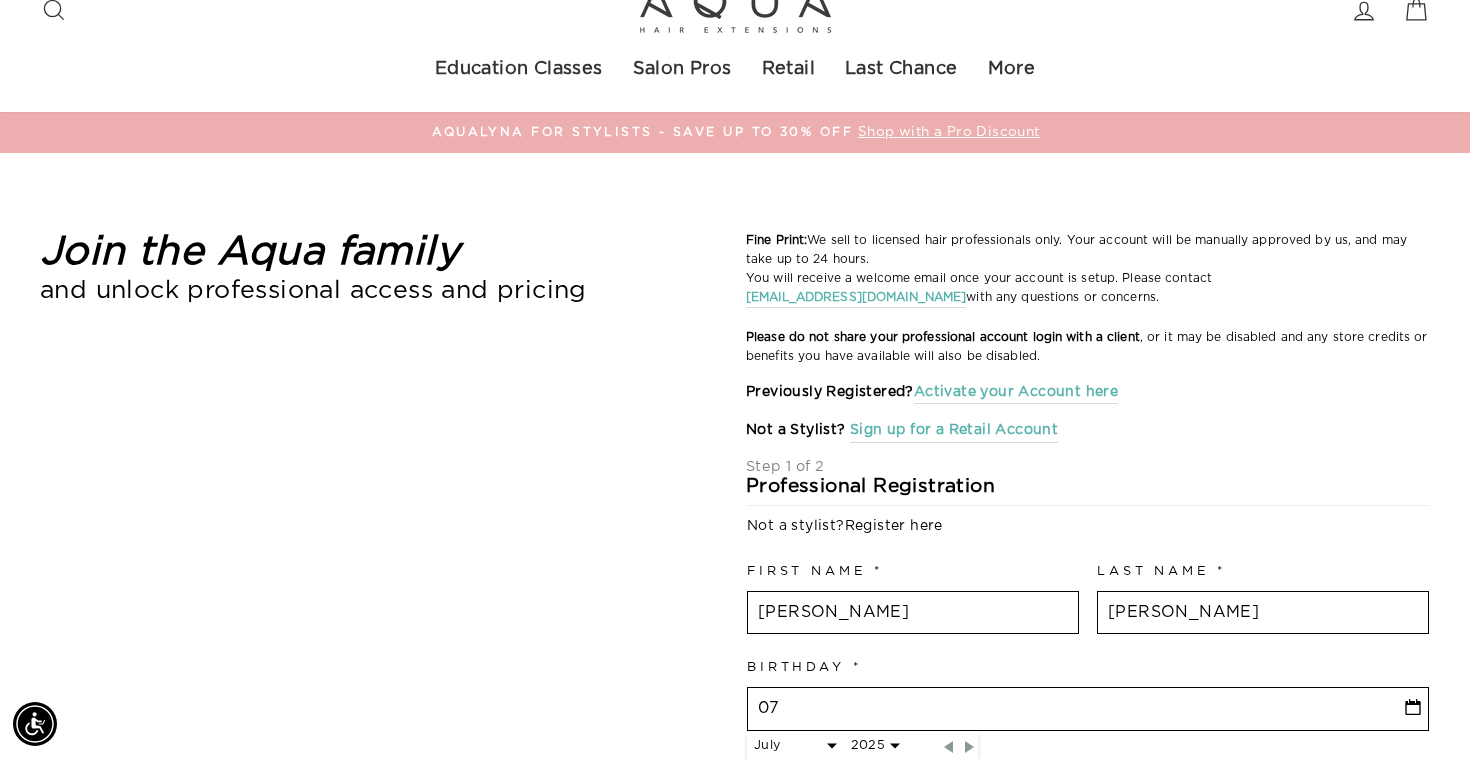 select on "6" 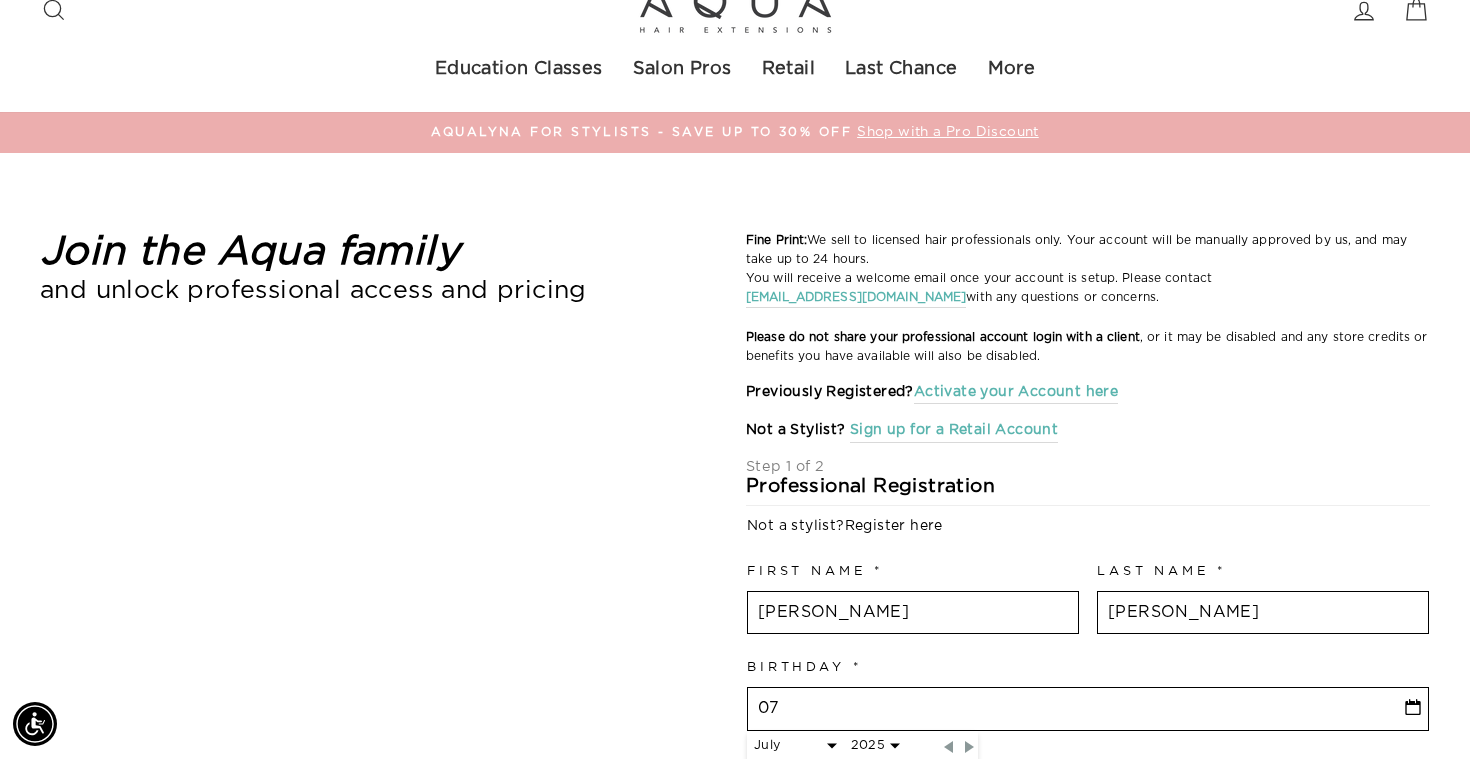 type on "07-" 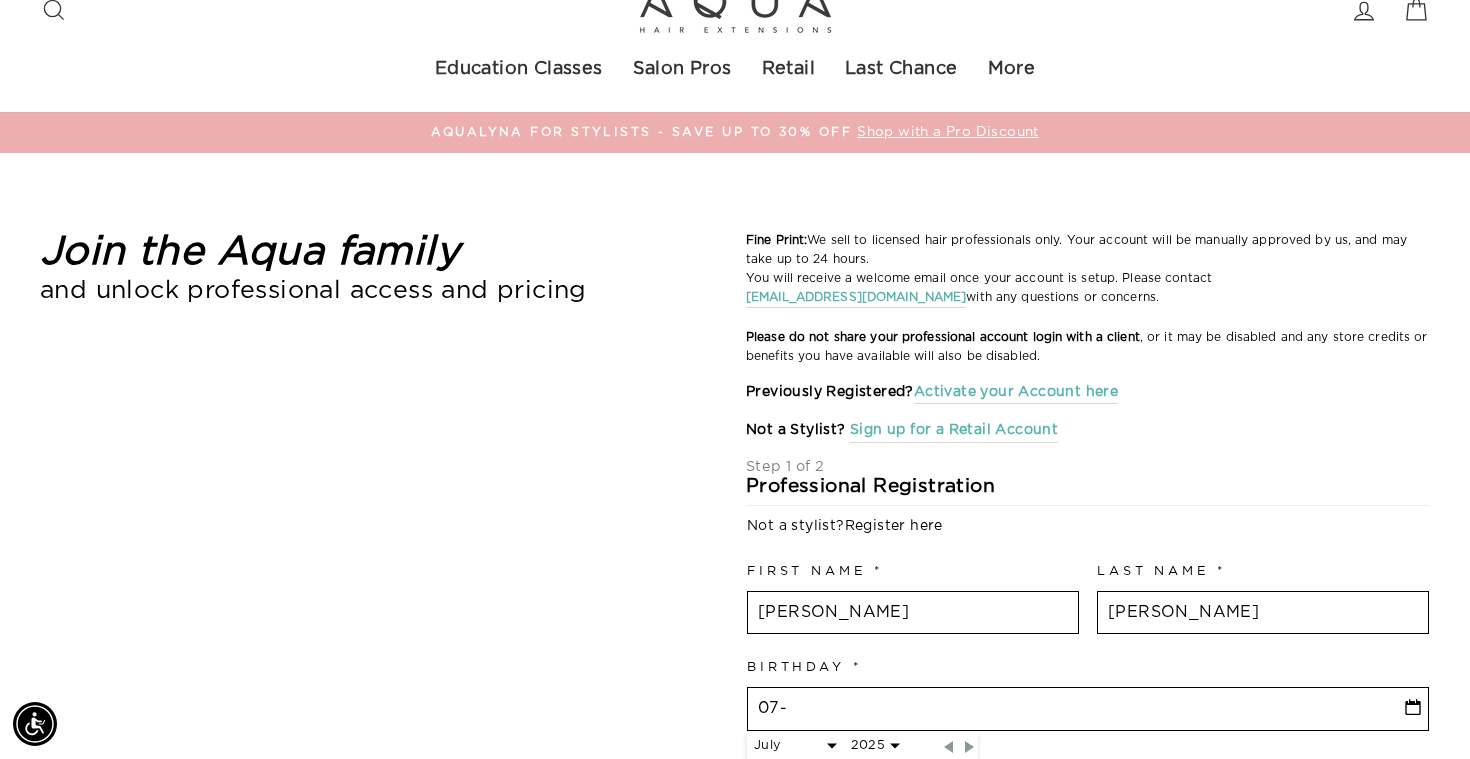 select on "6" 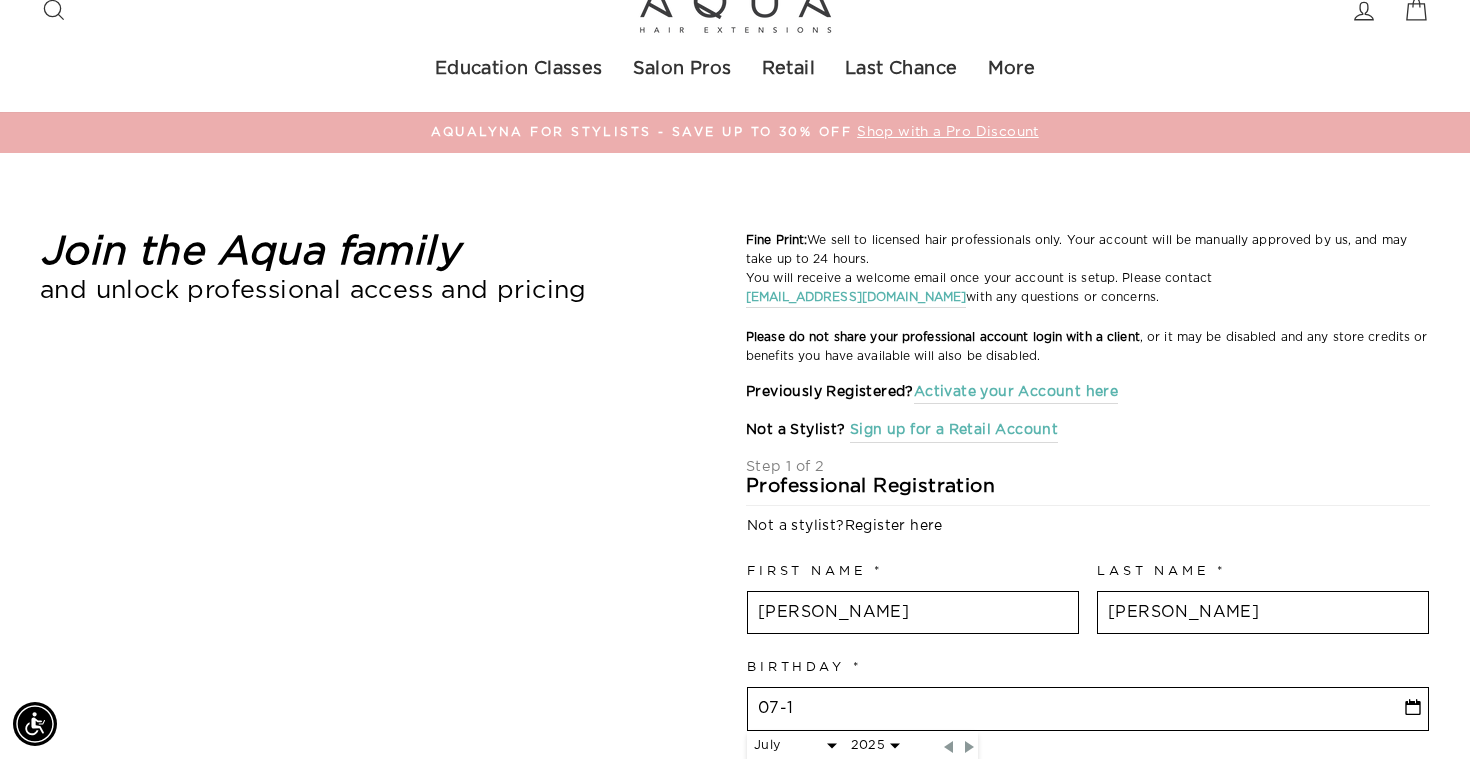 type on "07-16" 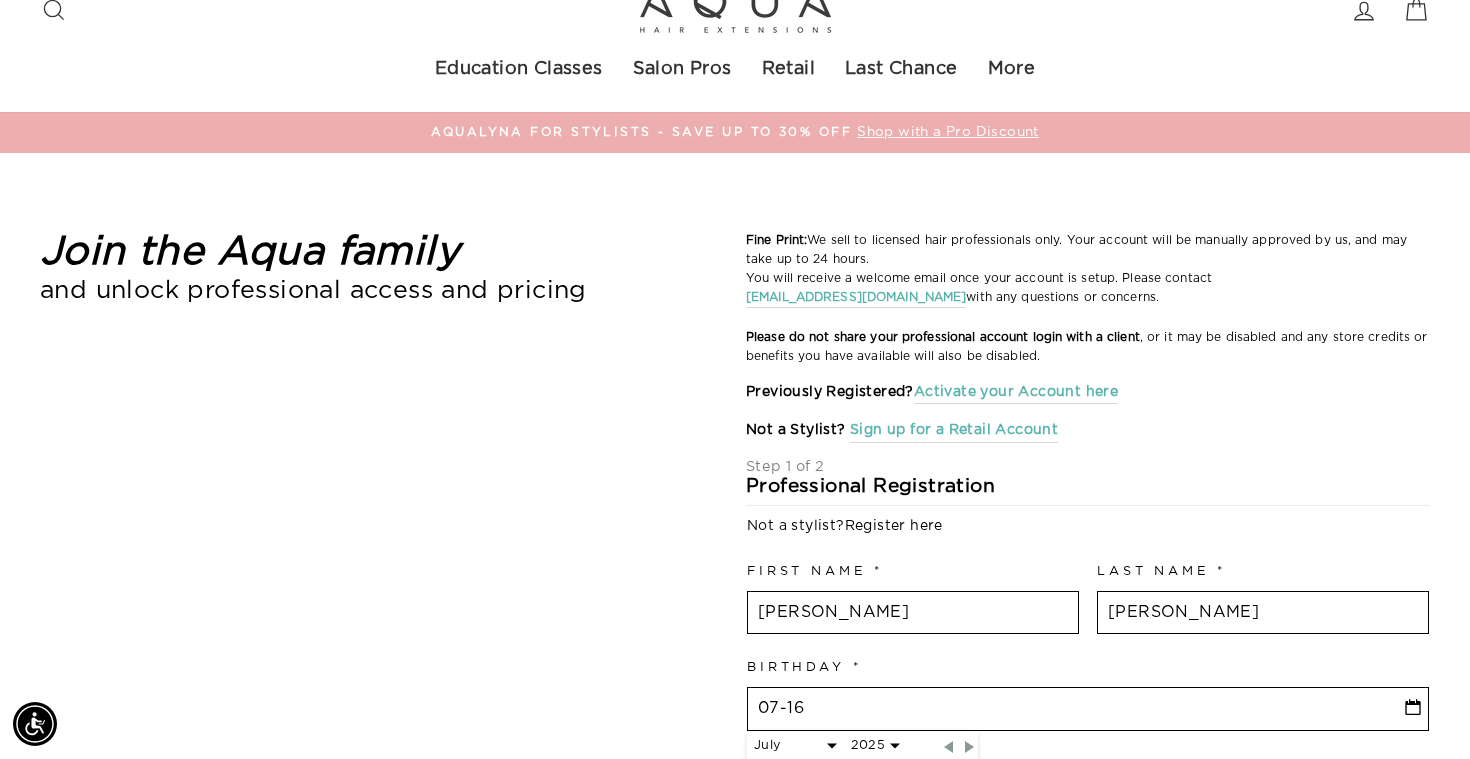 select on "6" 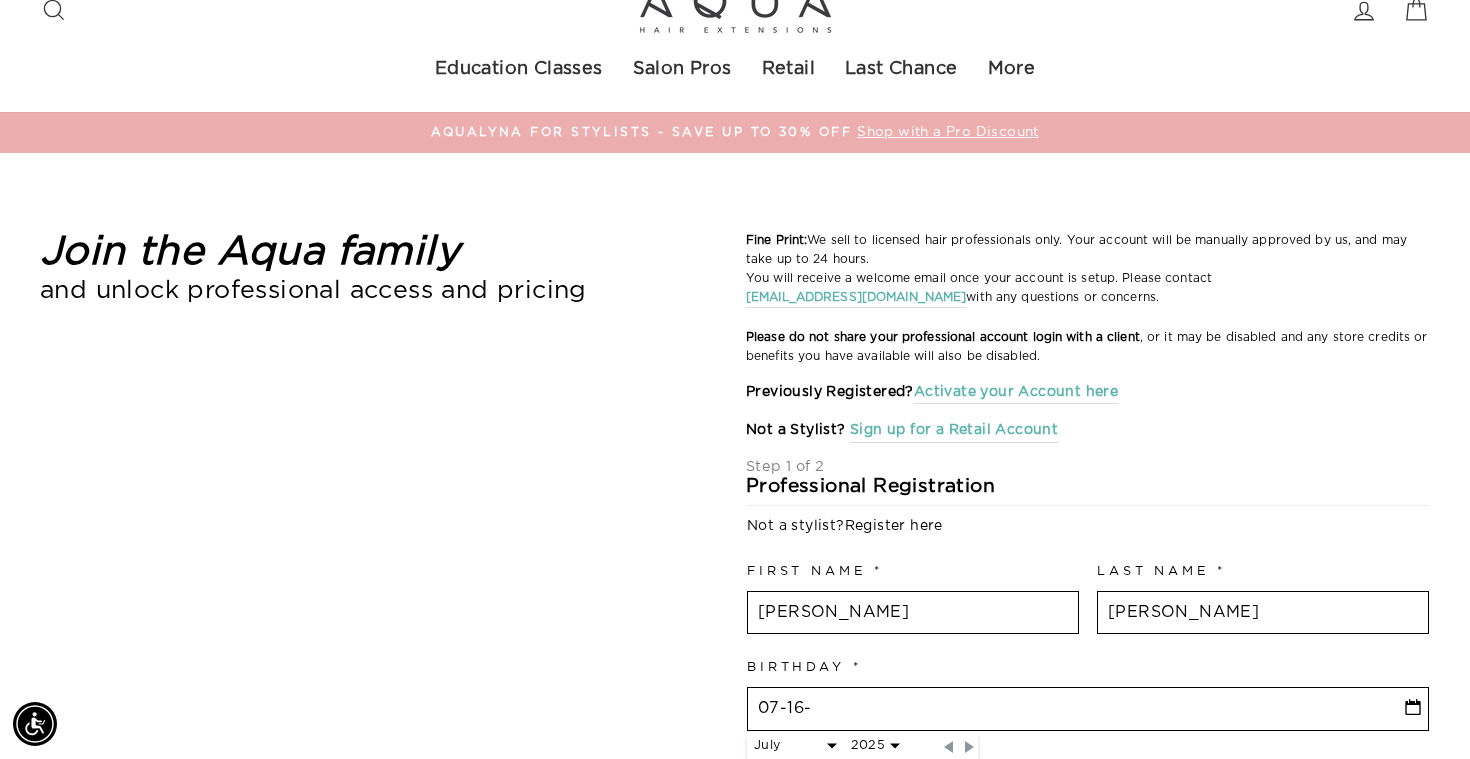 select on "6" 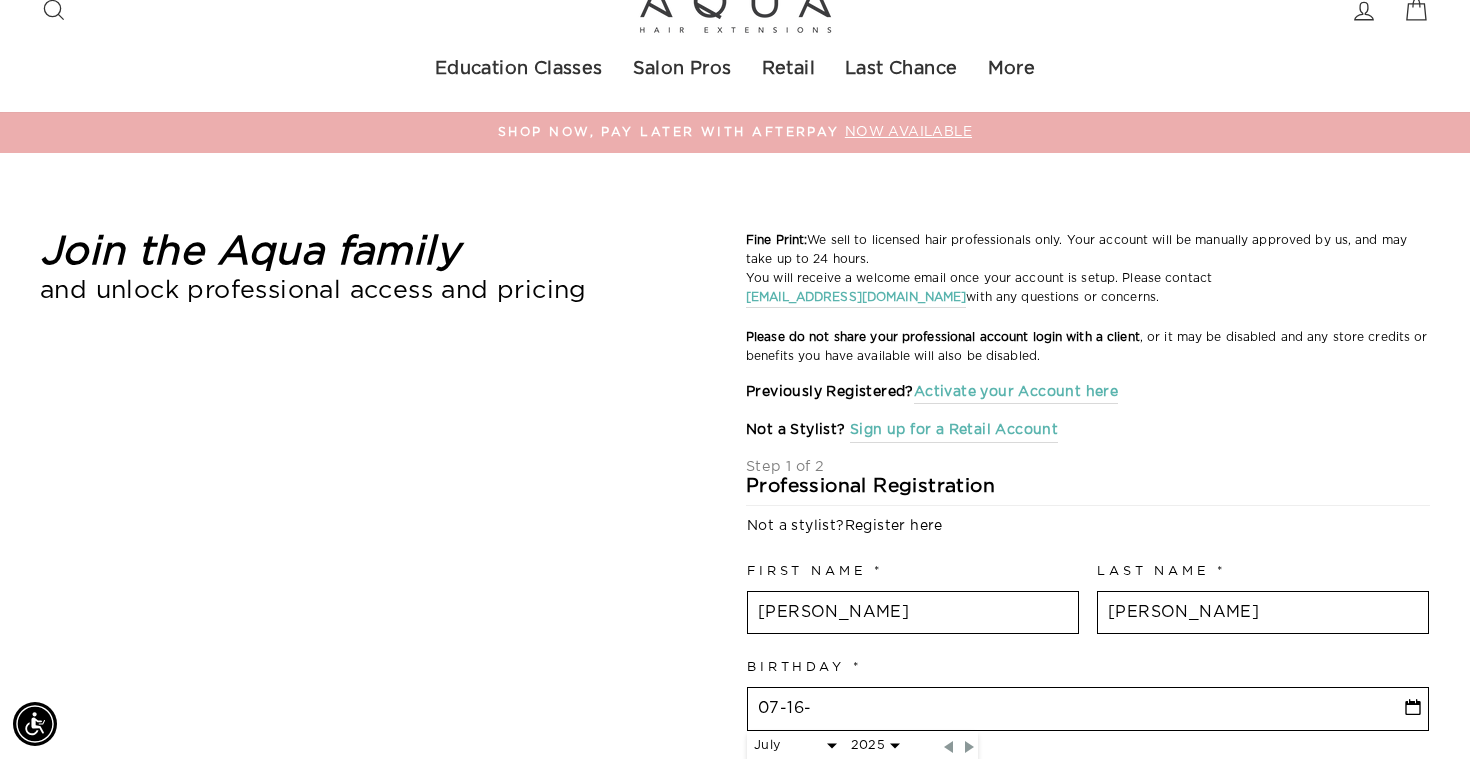 type on "07-16-1" 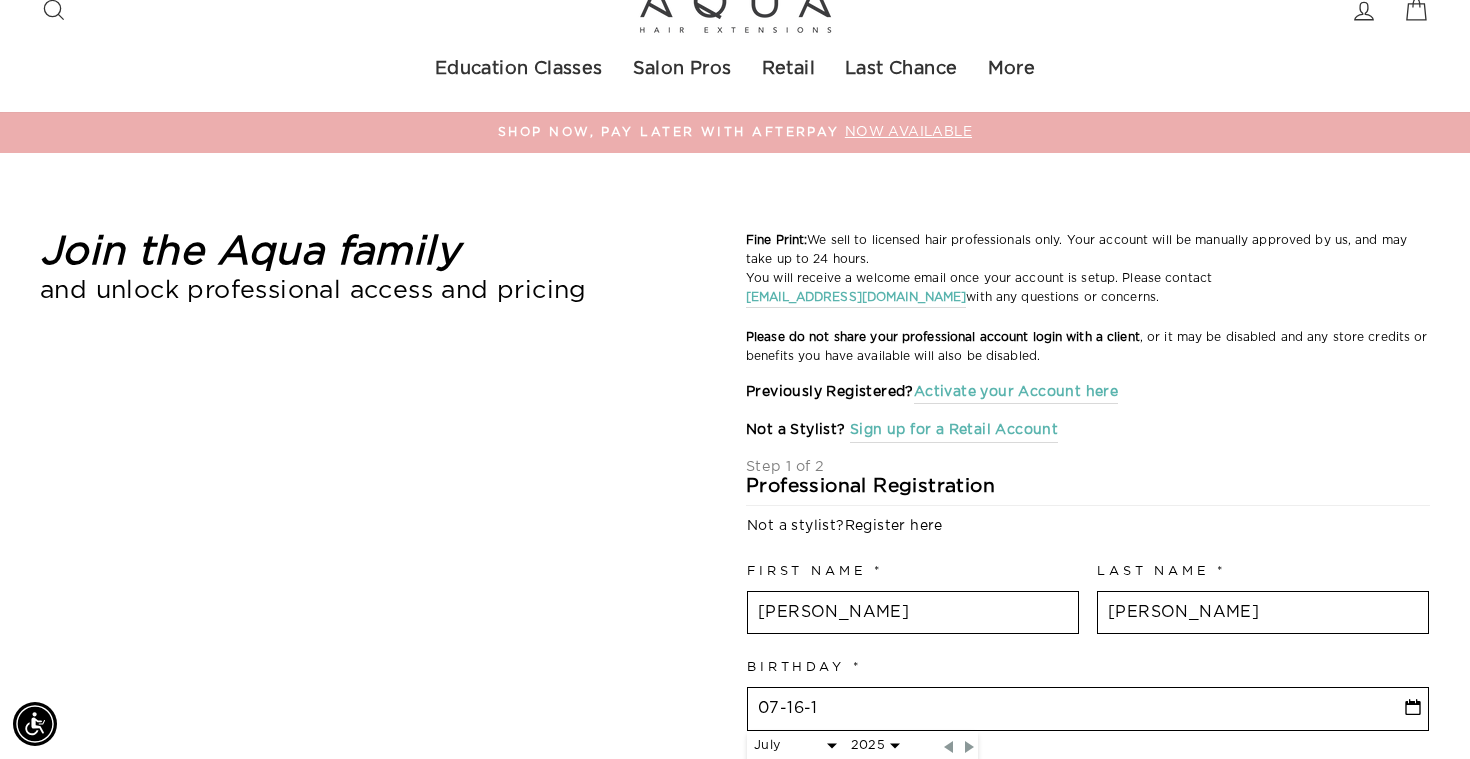 select on "6" 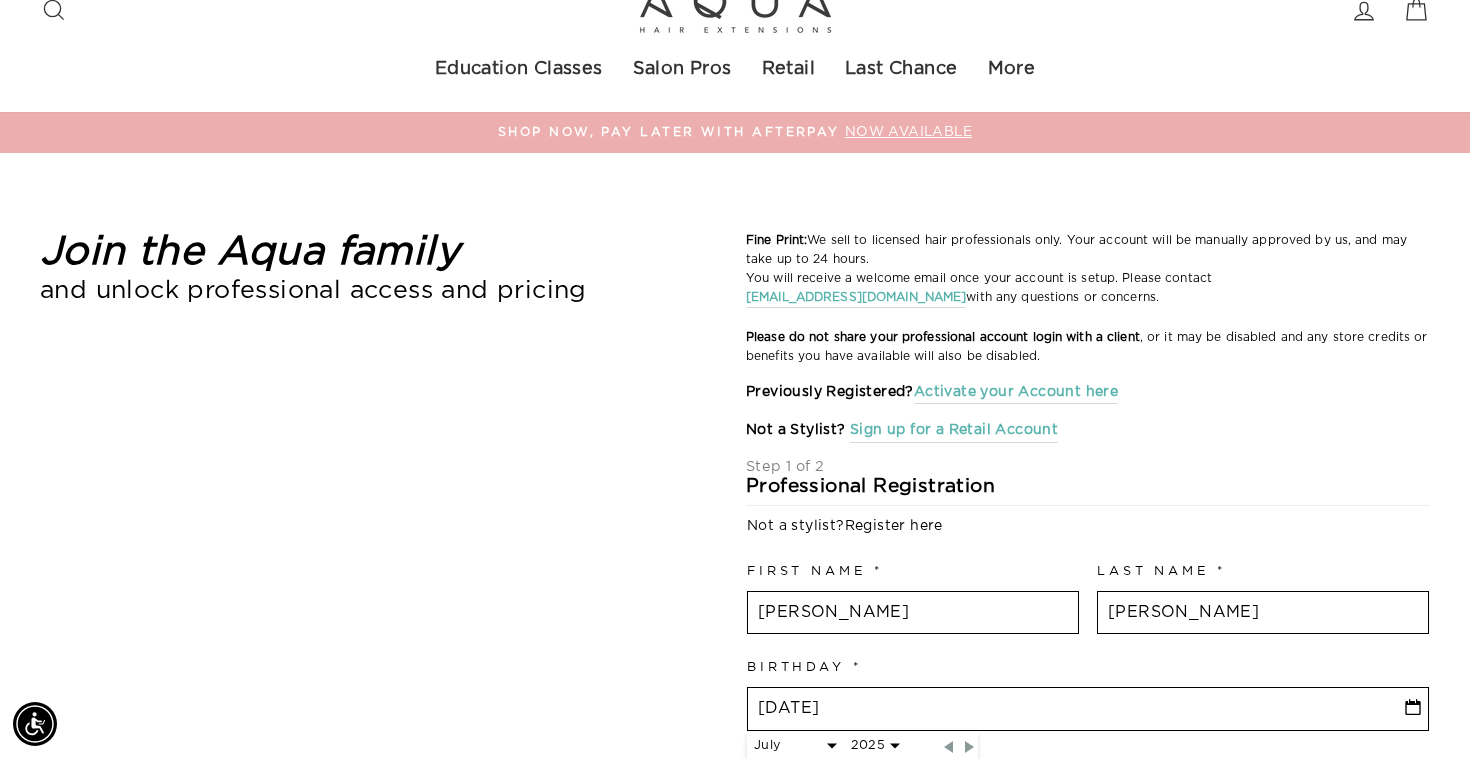 select on "6" 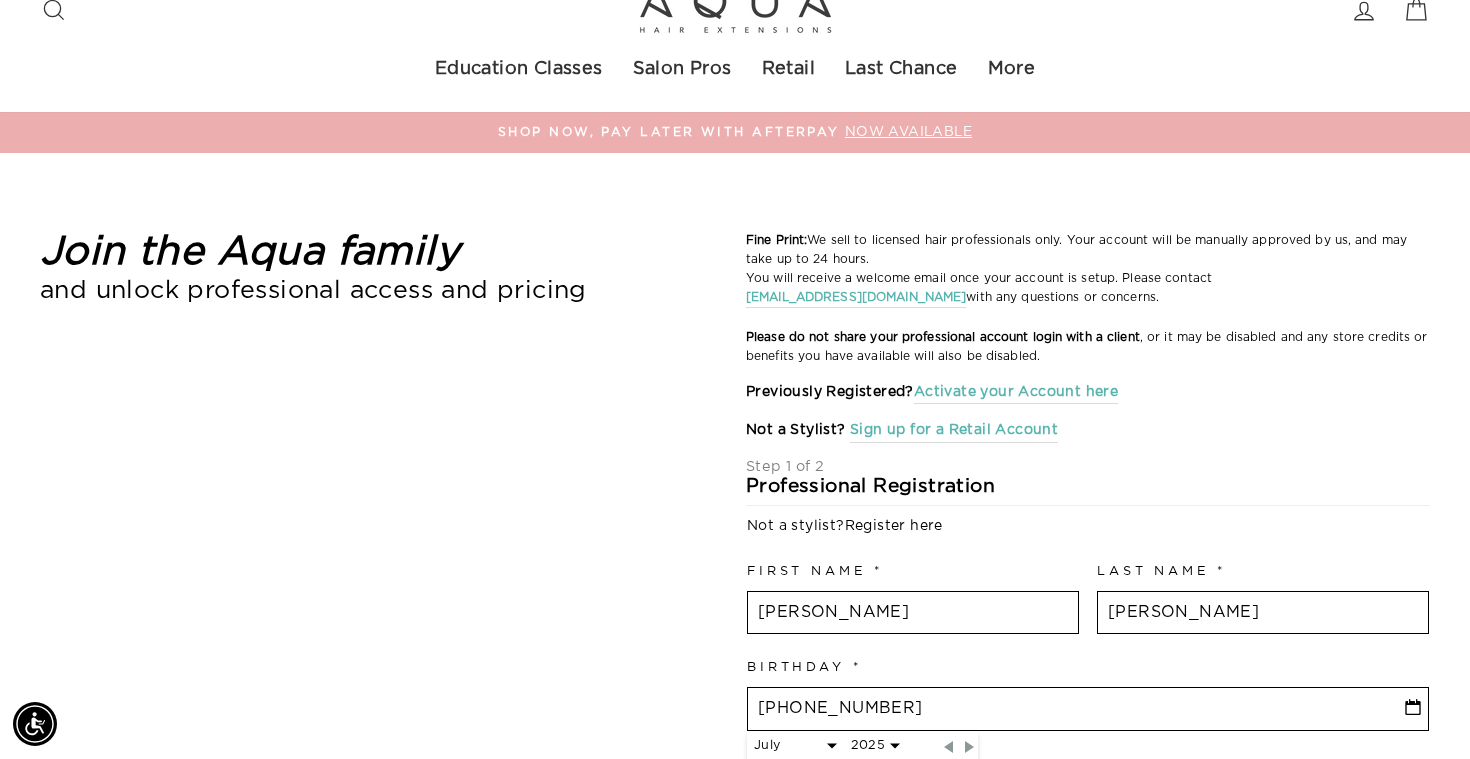 select on "6" 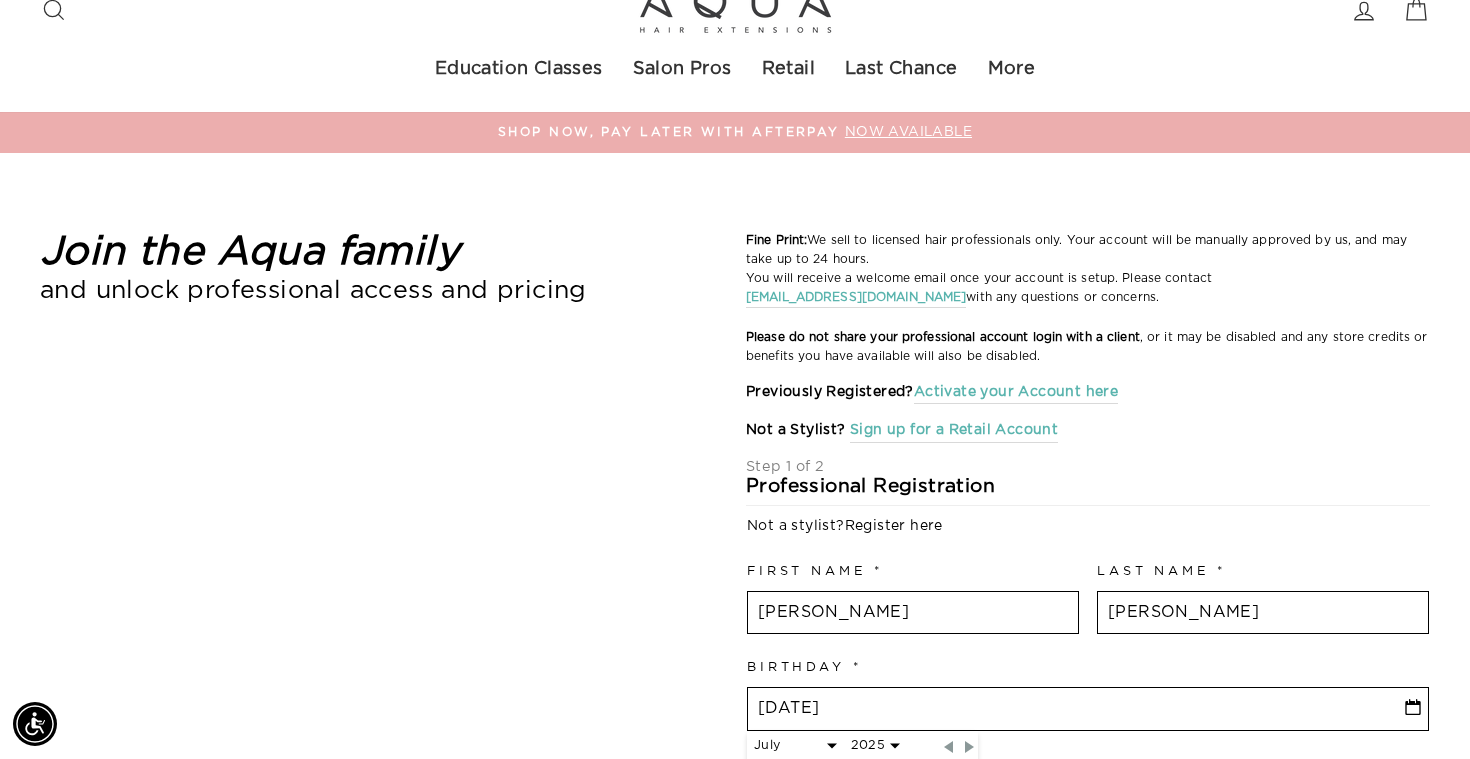 select on "6" 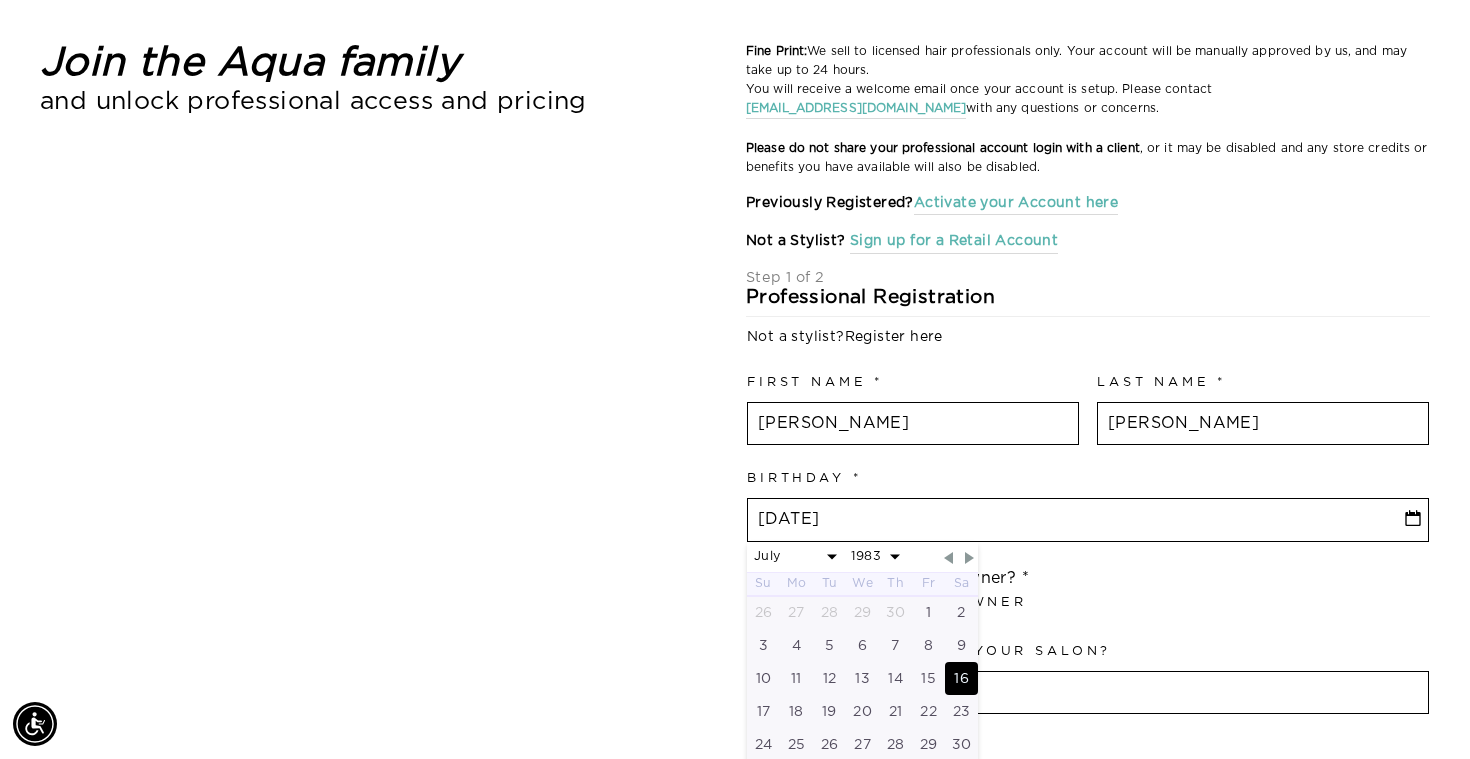 scroll, scrollTop: 289, scrollLeft: 0, axis: vertical 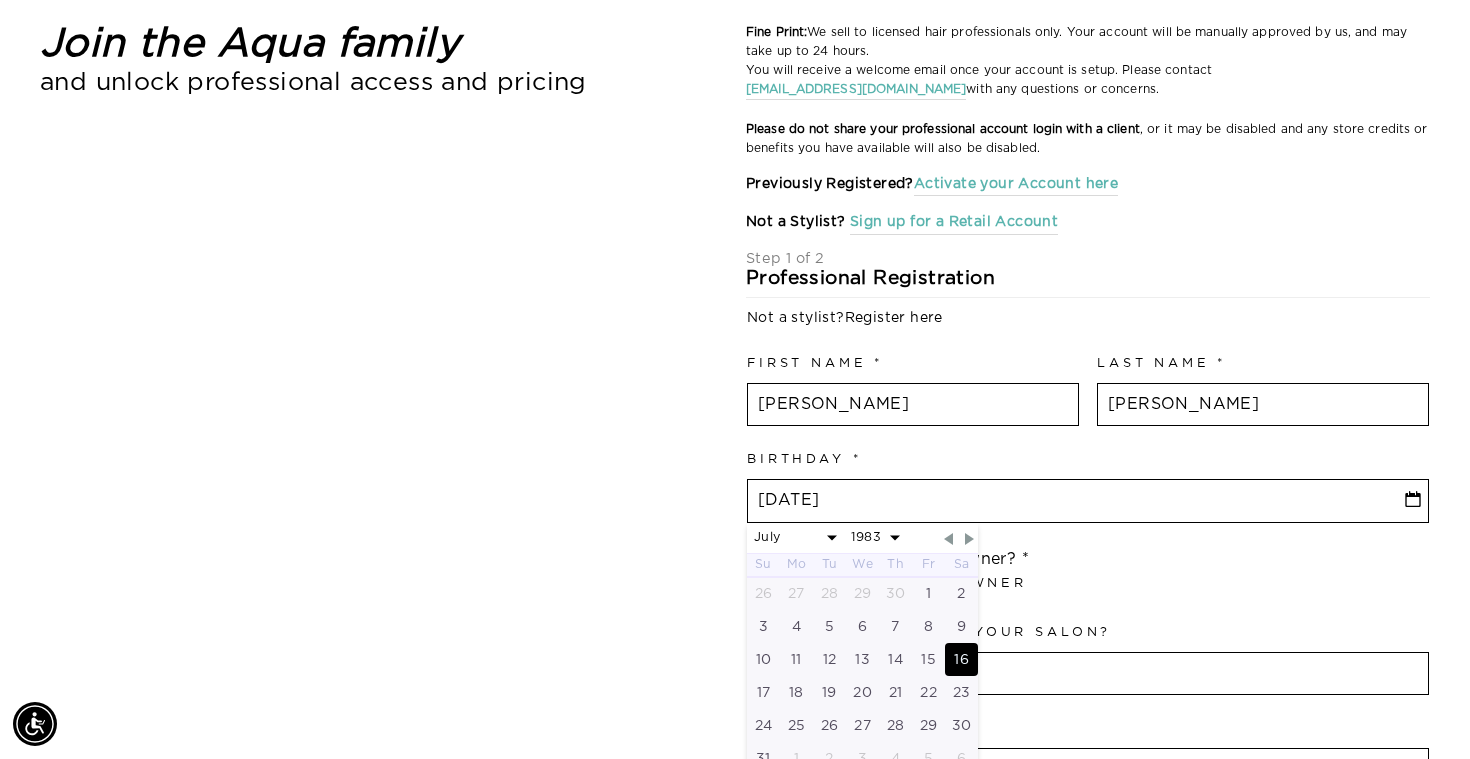 type on "[DATE]" 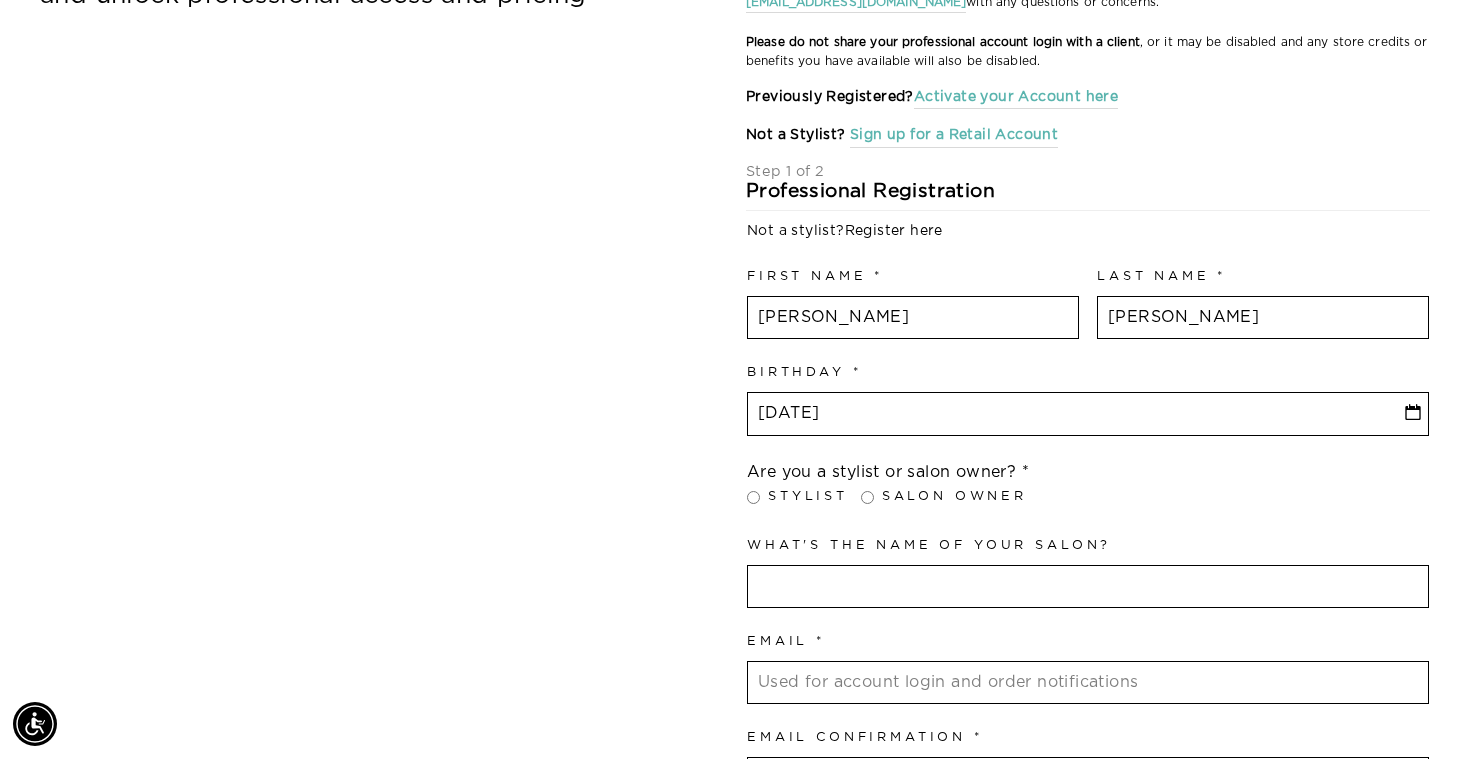 scroll, scrollTop: 379, scrollLeft: 0, axis: vertical 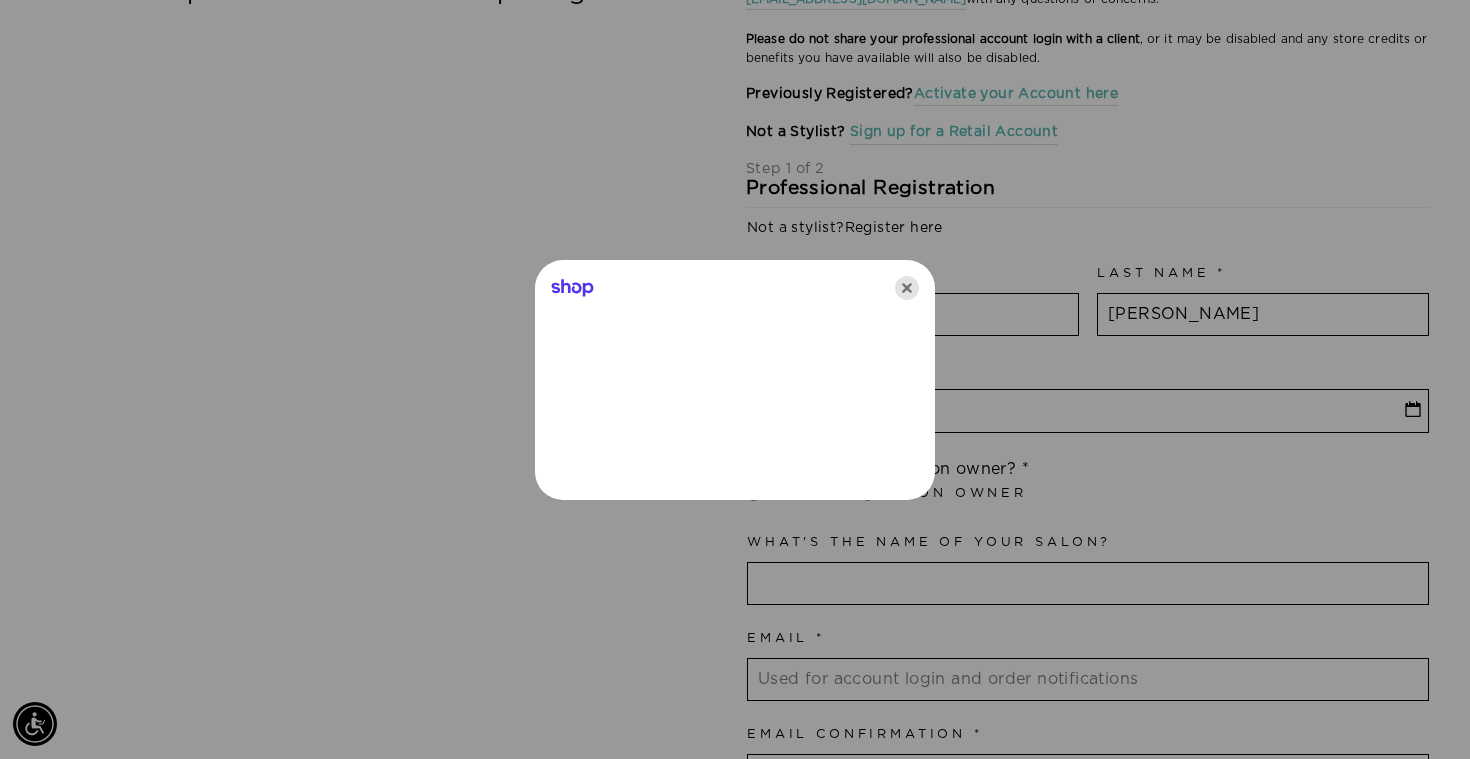 click 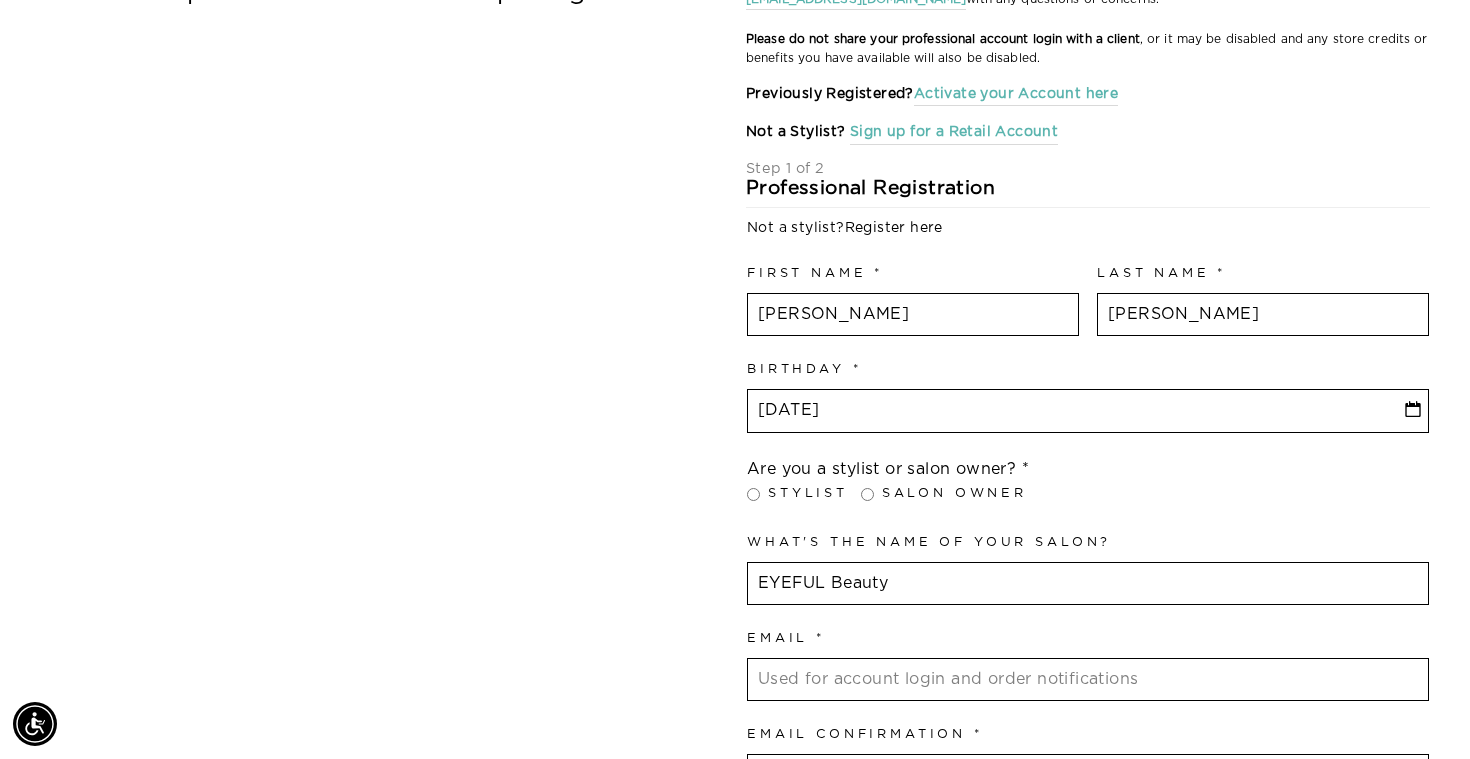 type on "EYEFUL Beauty" 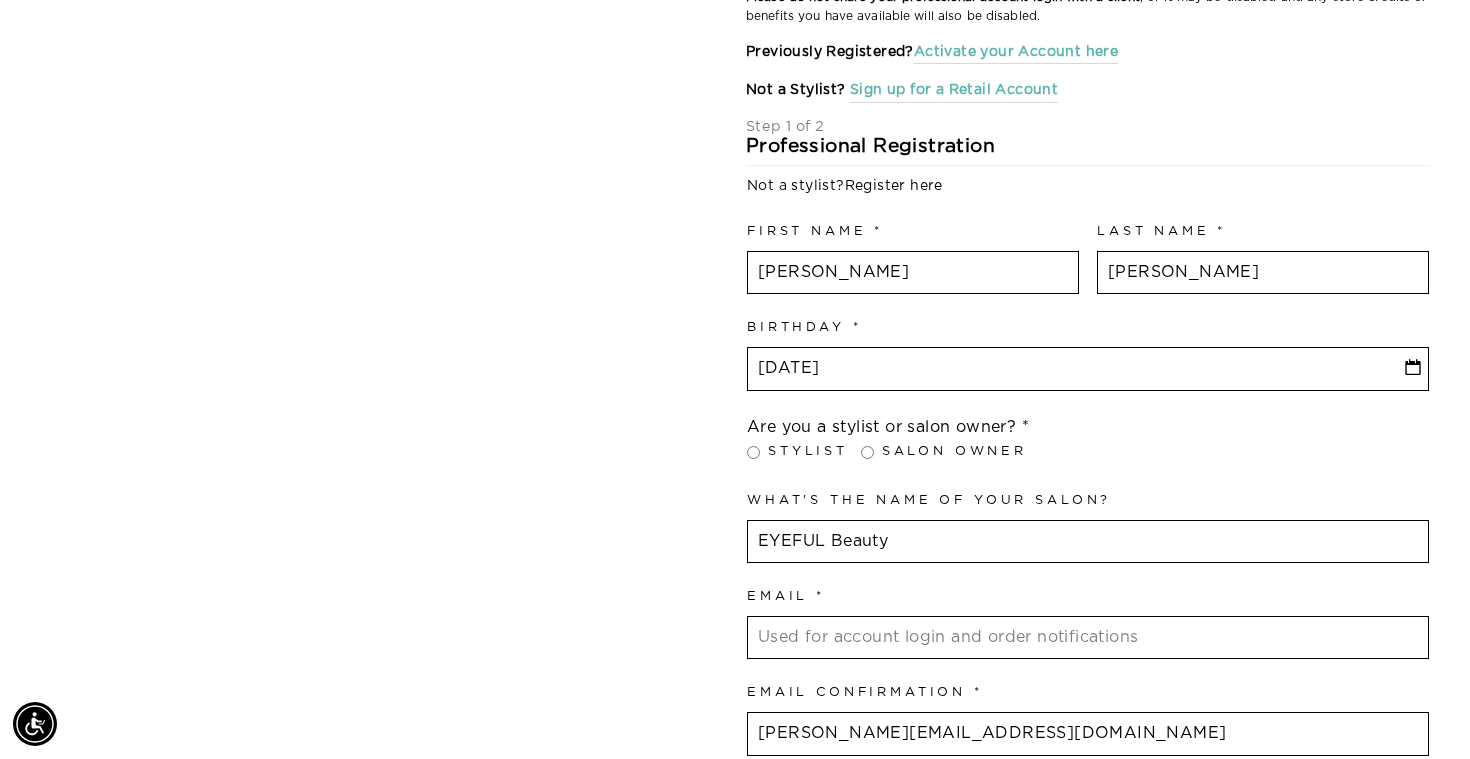 scroll, scrollTop: 422, scrollLeft: 0, axis: vertical 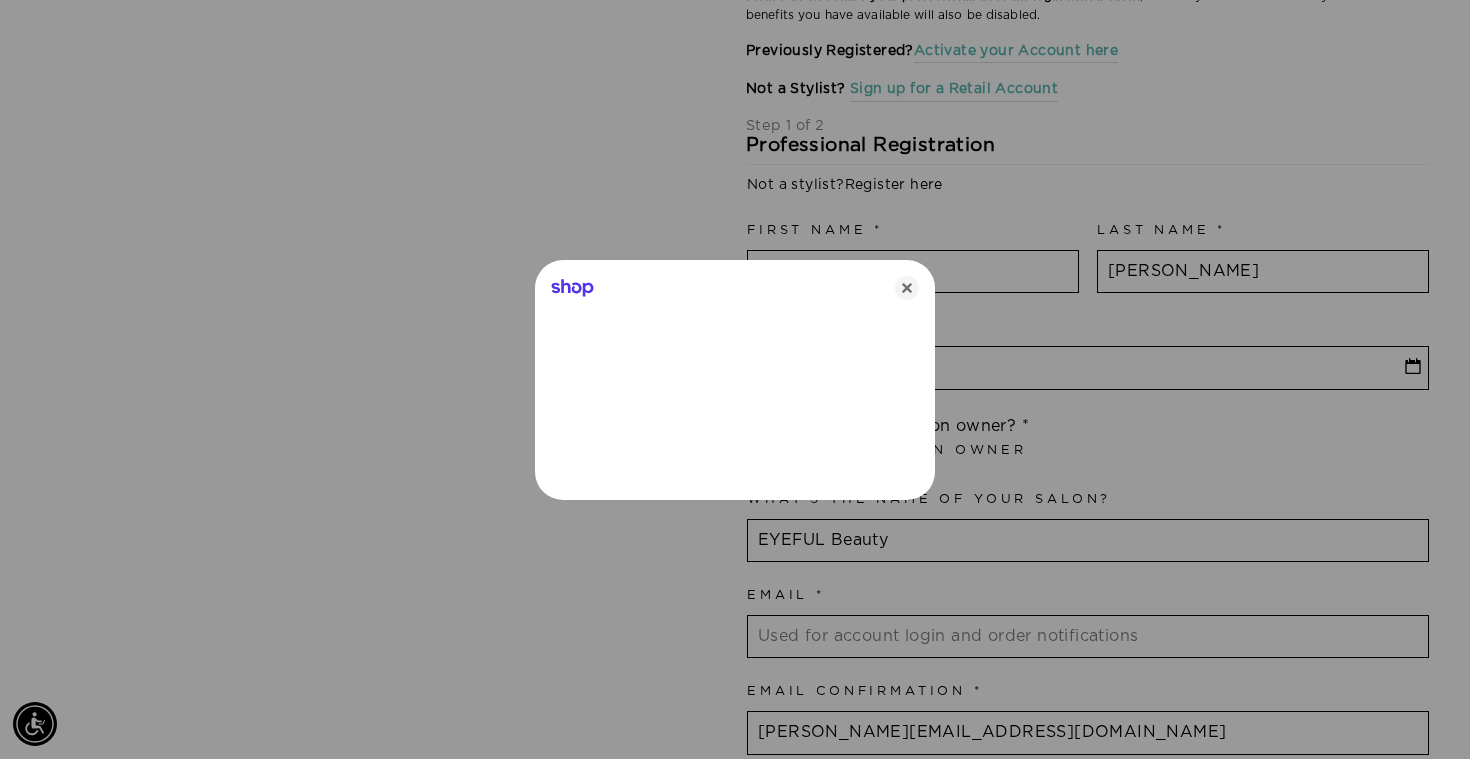 click at bounding box center [735, 379] 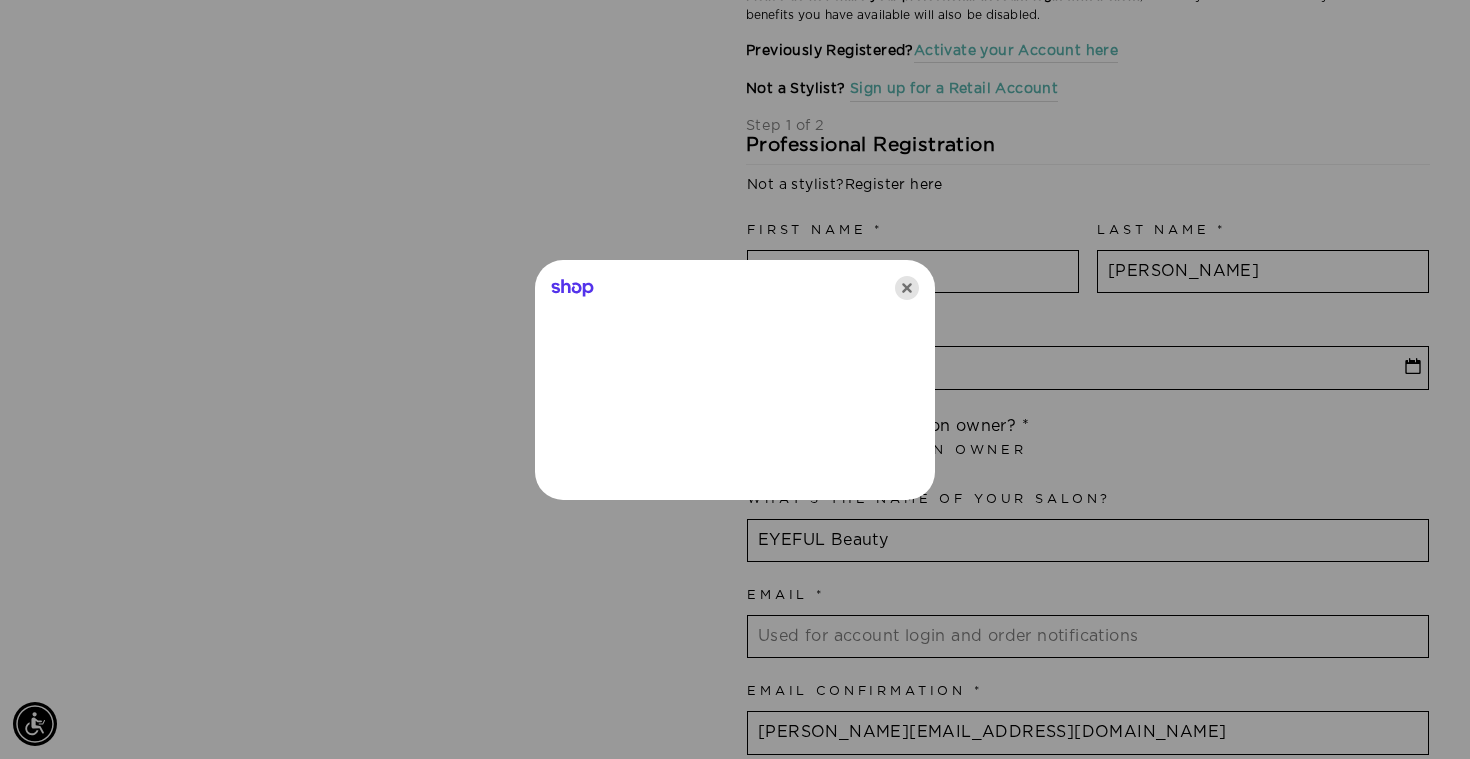 click 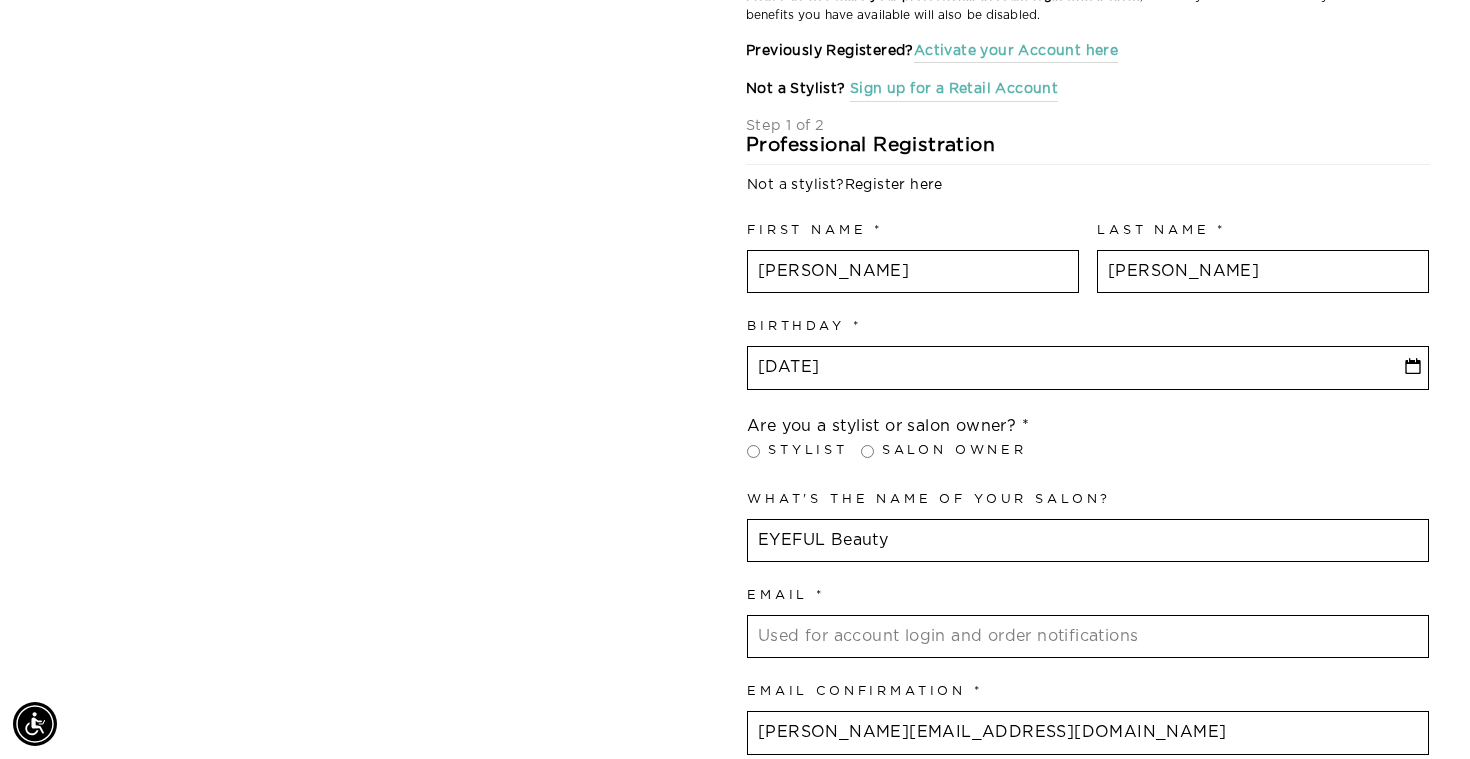 type on "[PERSON_NAME][EMAIL_ADDRESS][DOMAIN_NAME]" 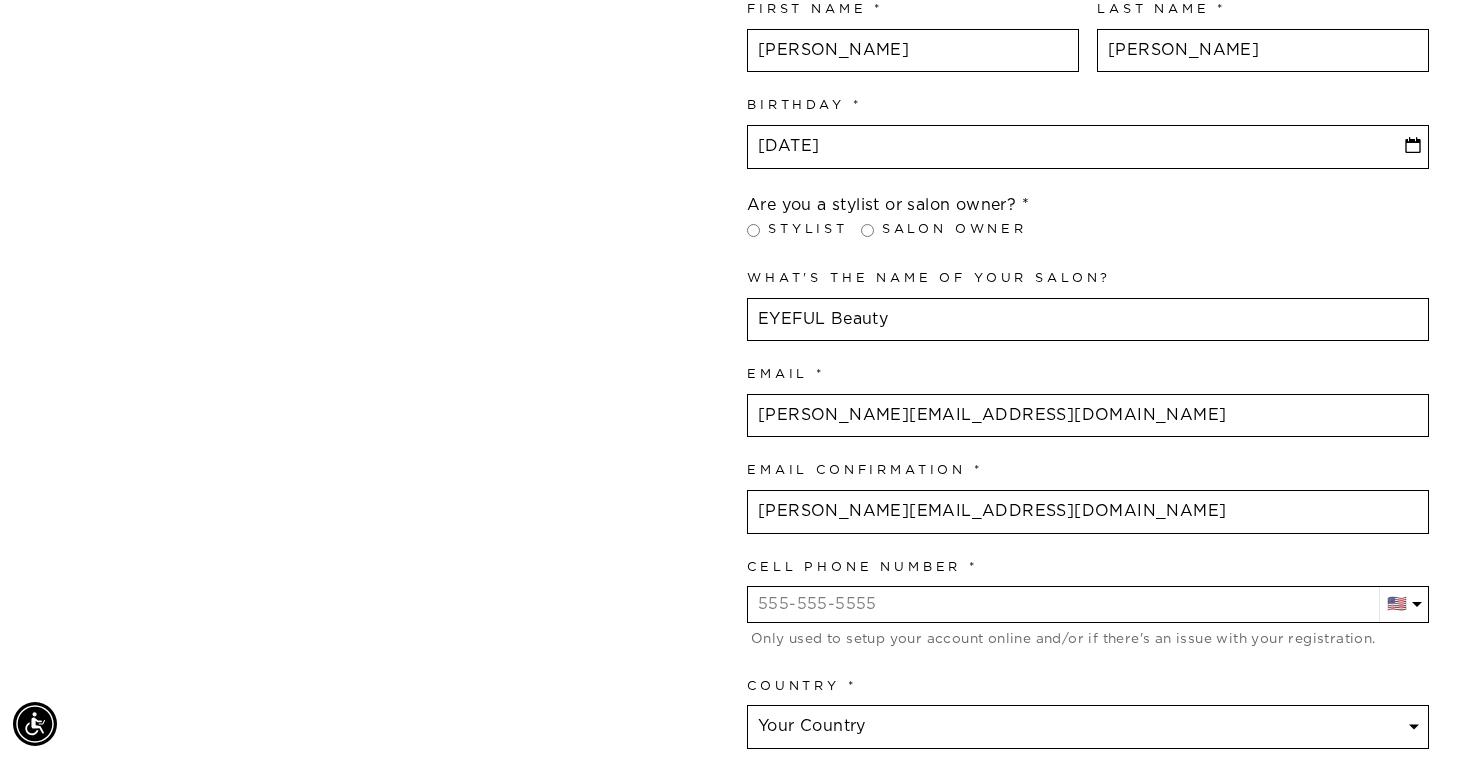 scroll, scrollTop: 650, scrollLeft: 0, axis: vertical 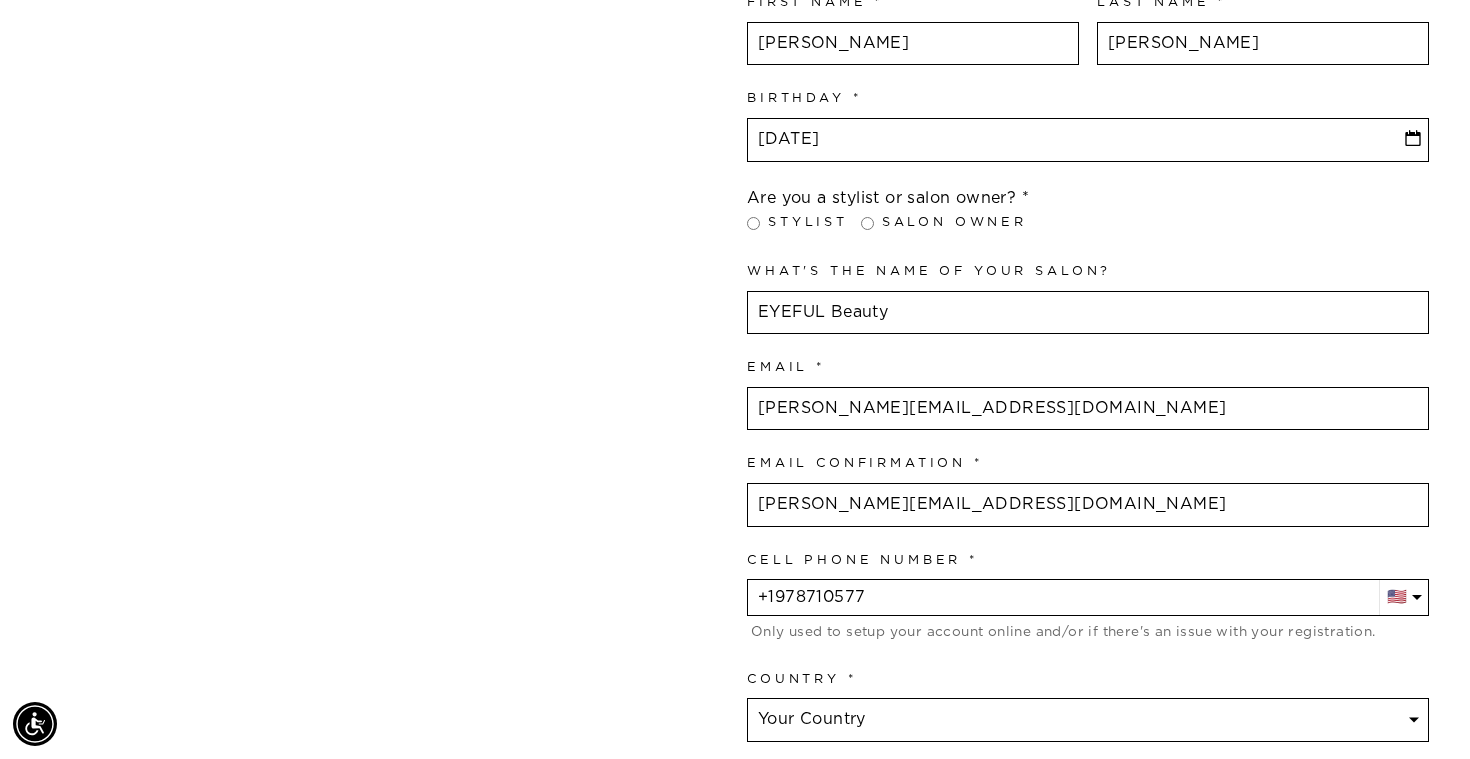 type on "[PHONE_NUMBER]" 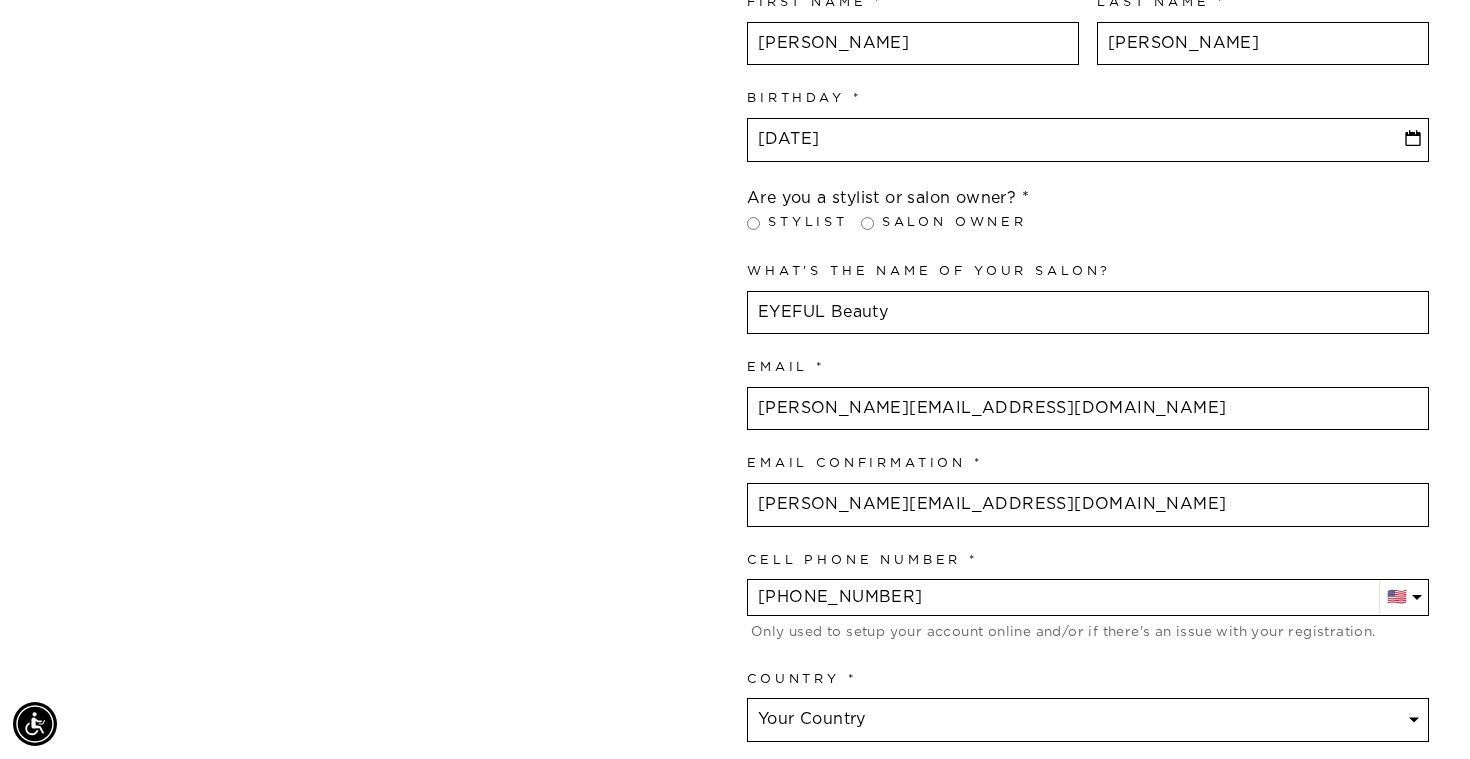 click on "Join the Aqua family  and unlock professional access and pricing
Fine Print:  We sell to licensed hair professionals only. Your account will be manually approved by us, and may take up to 24 hours.  You will receive a welcome email once your account is setup.
Please contact  [EMAIL_ADDRESS][DOMAIN_NAME]  with any questions or concerns. Please do not share your professional account login with a client , or it may be disabled and any store credits or benefits you have available will also be disabled.
Previously Registered?  Activate your Account here
Not a Stylist?   Sign up for a Retail Account
[GEOGRAPHIC_DATA]
[GEOGRAPHIC_DATA]
---
[GEOGRAPHIC_DATA]
[GEOGRAPHIC_DATA]
[GEOGRAPHIC_DATA]
[GEOGRAPHIC_DATA]
[GEOGRAPHIC_DATA]
[GEOGRAPHIC_DATA]
[GEOGRAPHIC_DATA]
[GEOGRAPHIC_DATA]
[GEOGRAPHIC_DATA]
[GEOGRAPHIC_DATA]
[GEOGRAPHIC_DATA]
[DATE][GEOGRAPHIC_DATA]
[GEOGRAPHIC_DATA]
[GEOGRAPHIC_DATA]
[GEOGRAPHIC_DATA]
[GEOGRAPHIC_DATA]
[GEOGRAPHIC_DATA]
[GEOGRAPHIC_DATA]
[GEOGRAPHIC_DATA]
[GEOGRAPHIC_DATA]
[GEOGRAPHIC_DATA]
[GEOGRAPHIC_DATA]
[GEOGRAPHIC_DATA]
[GEOGRAPHIC_DATA]" at bounding box center (724, 770) 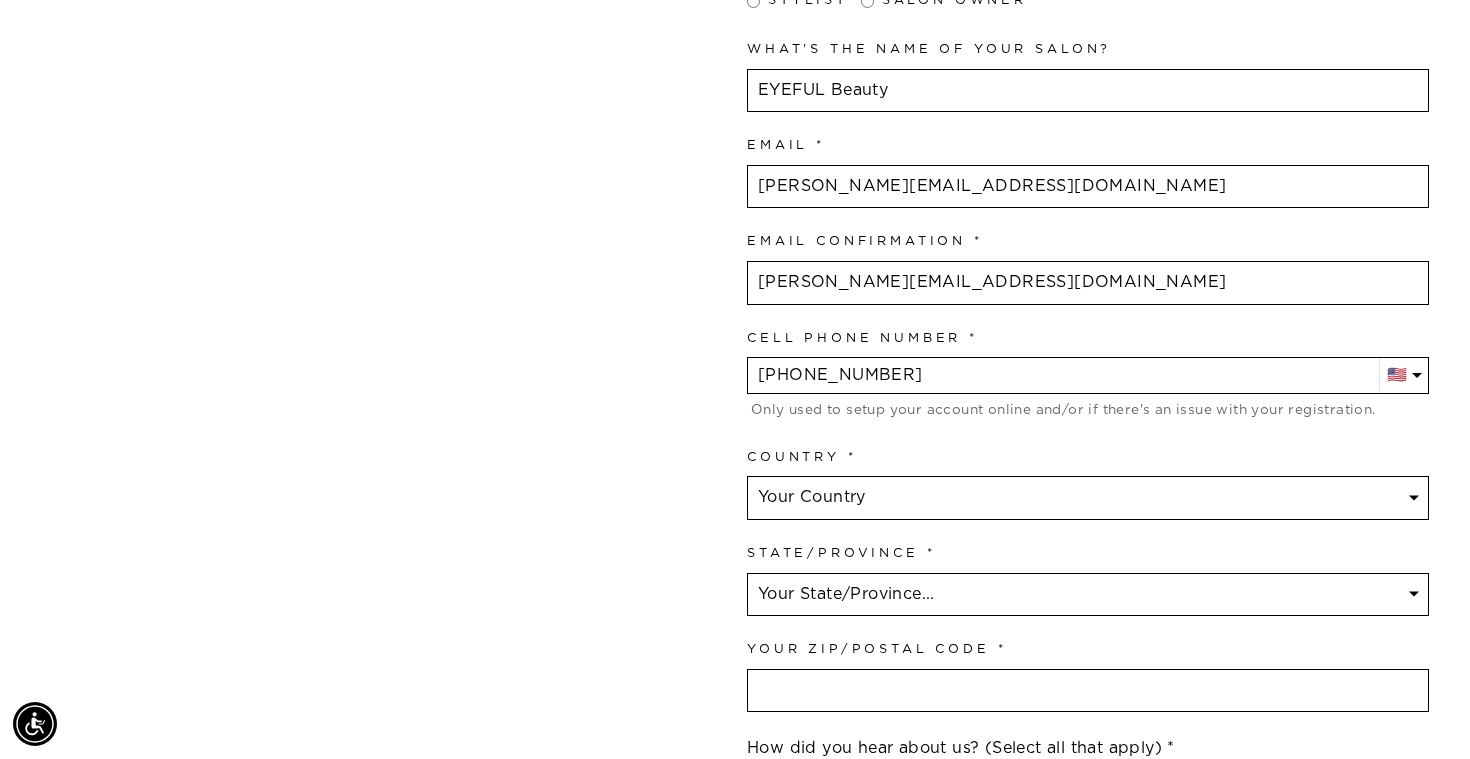 scroll, scrollTop: 878, scrollLeft: 0, axis: vertical 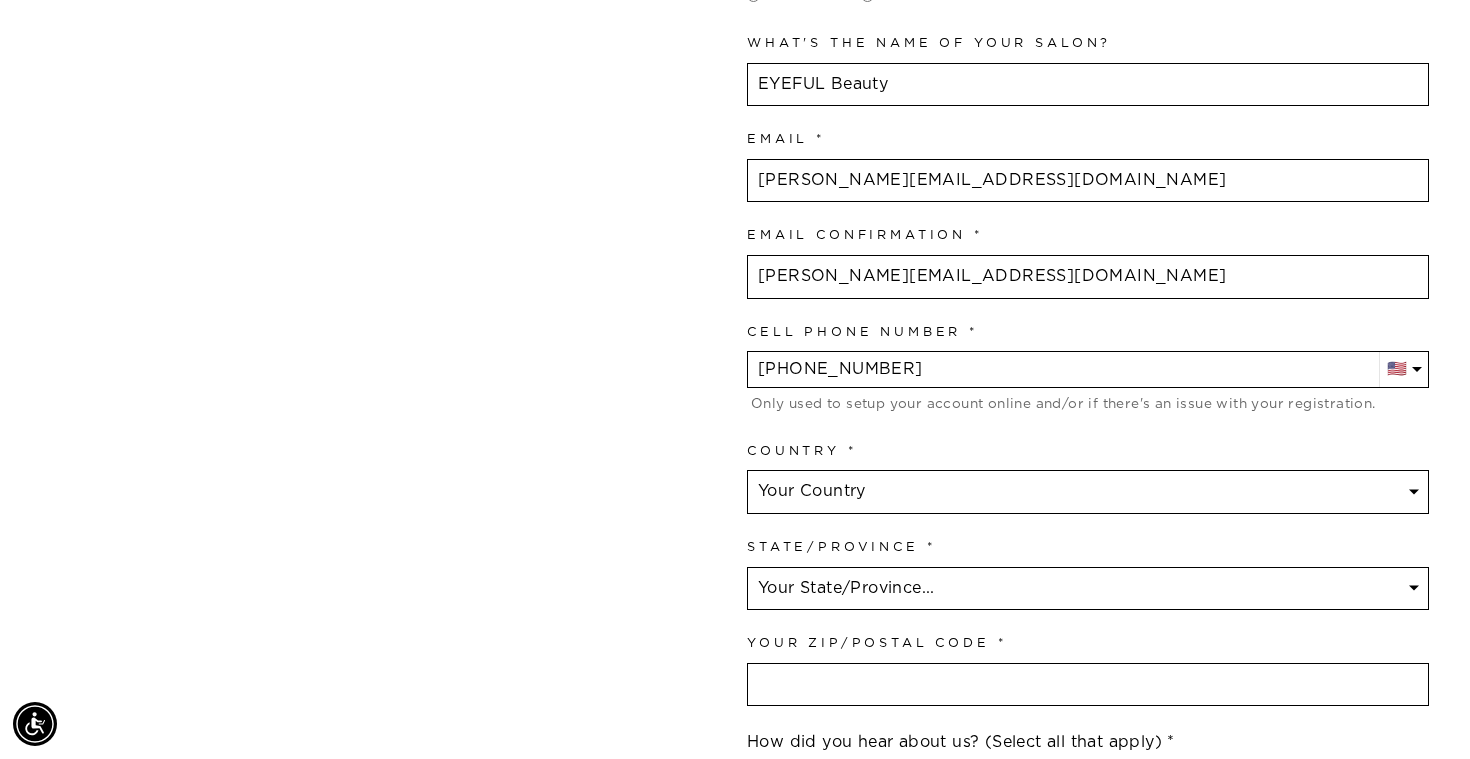 select on "[US_STATE]" 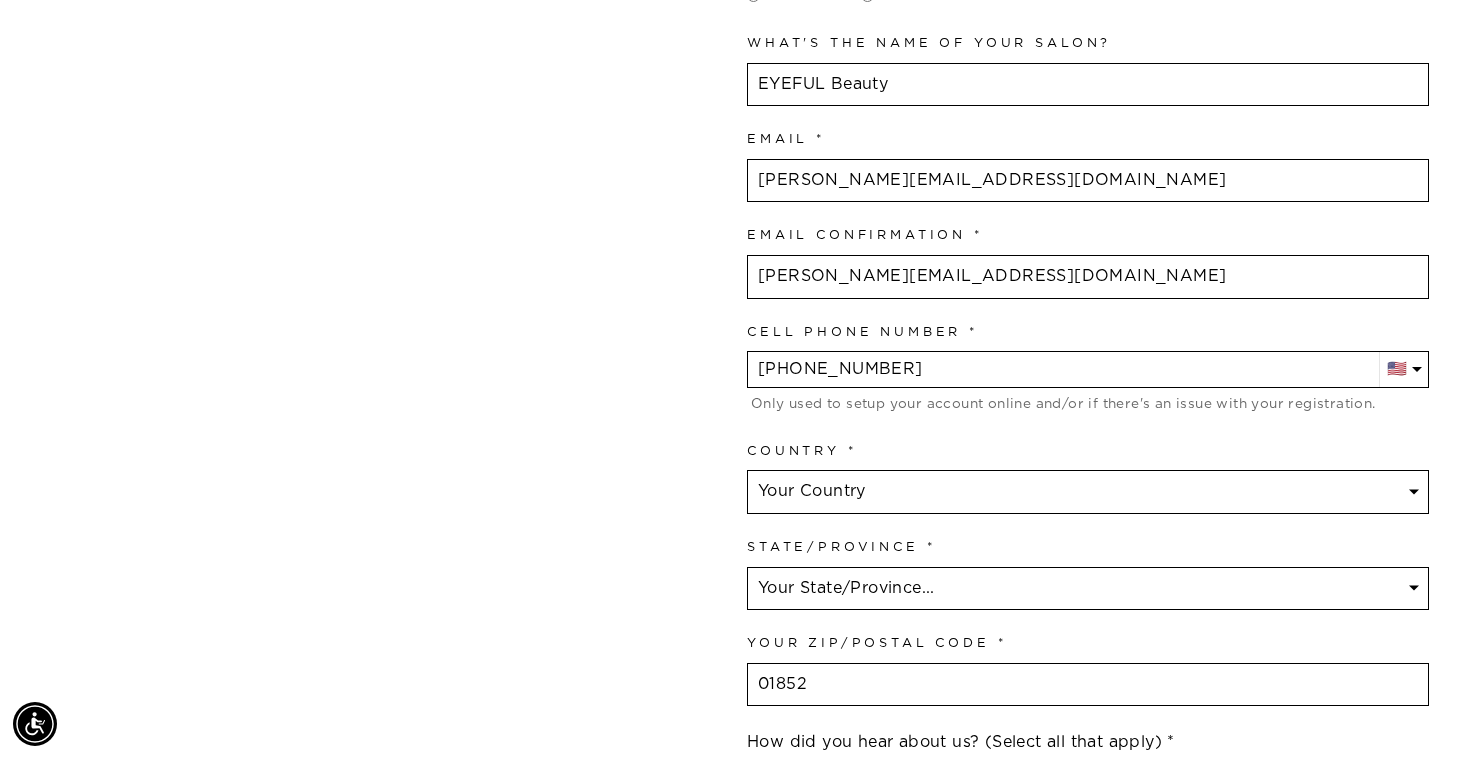 type on "01852" 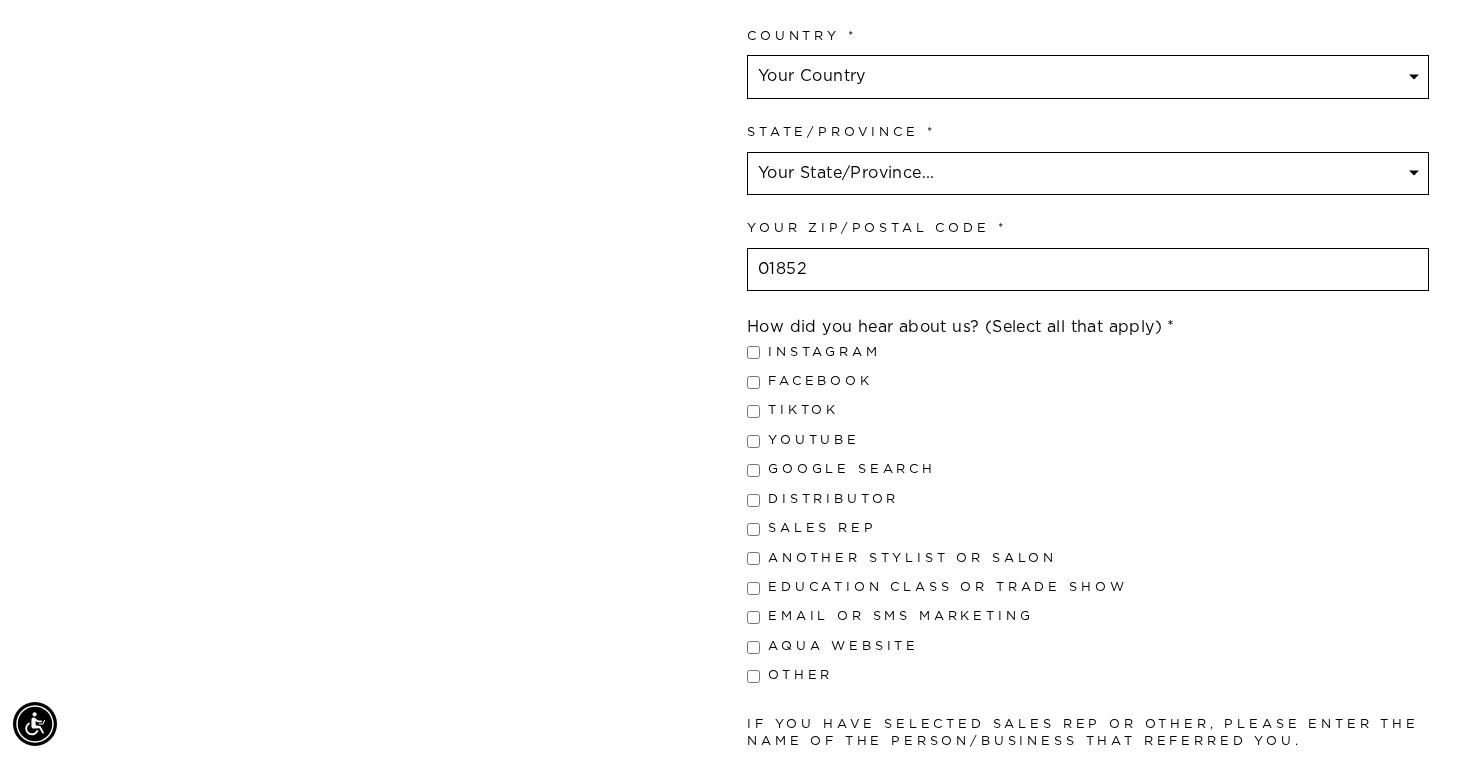 scroll, scrollTop: 1330, scrollLeft: 0, axis: vertical 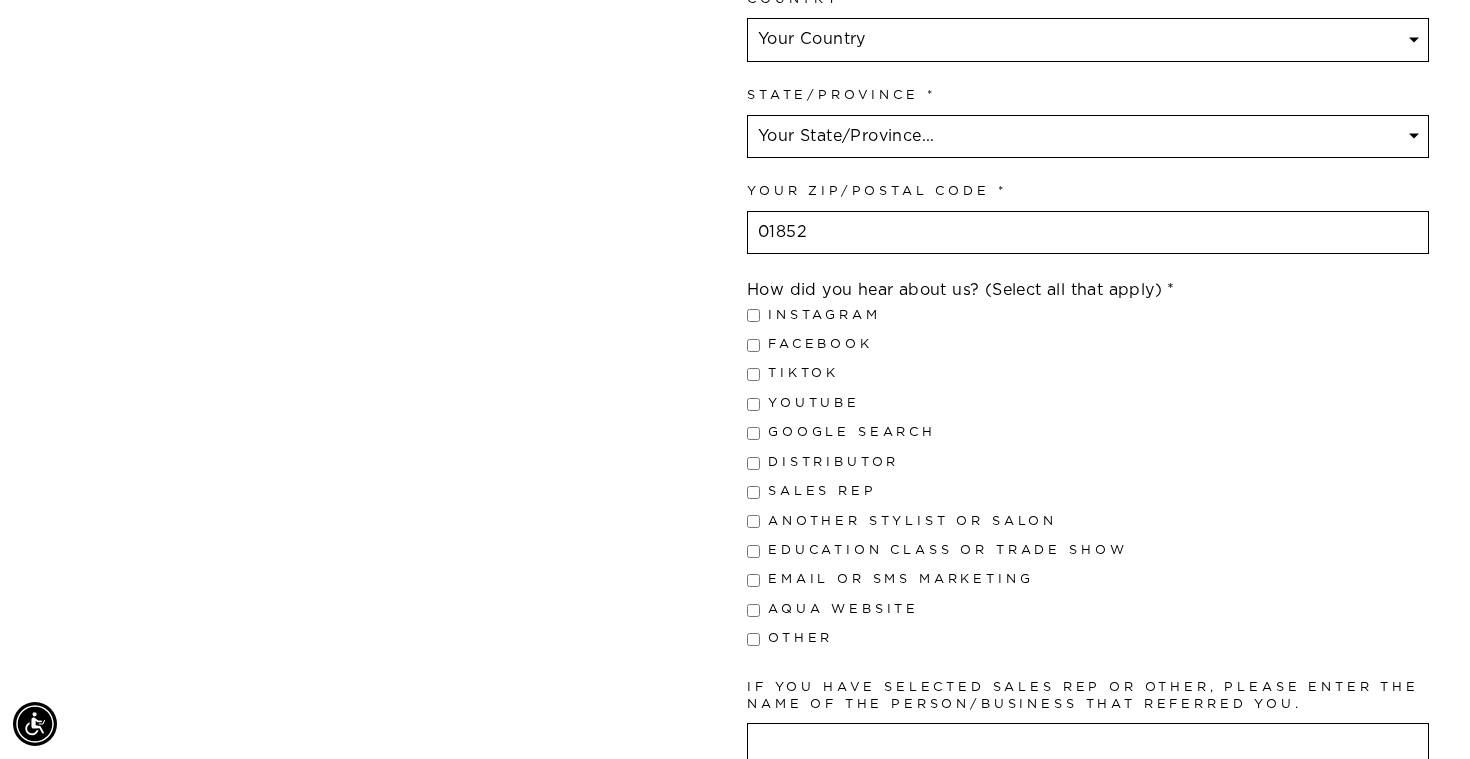 click on "Other" at bounding box center [753, 639] 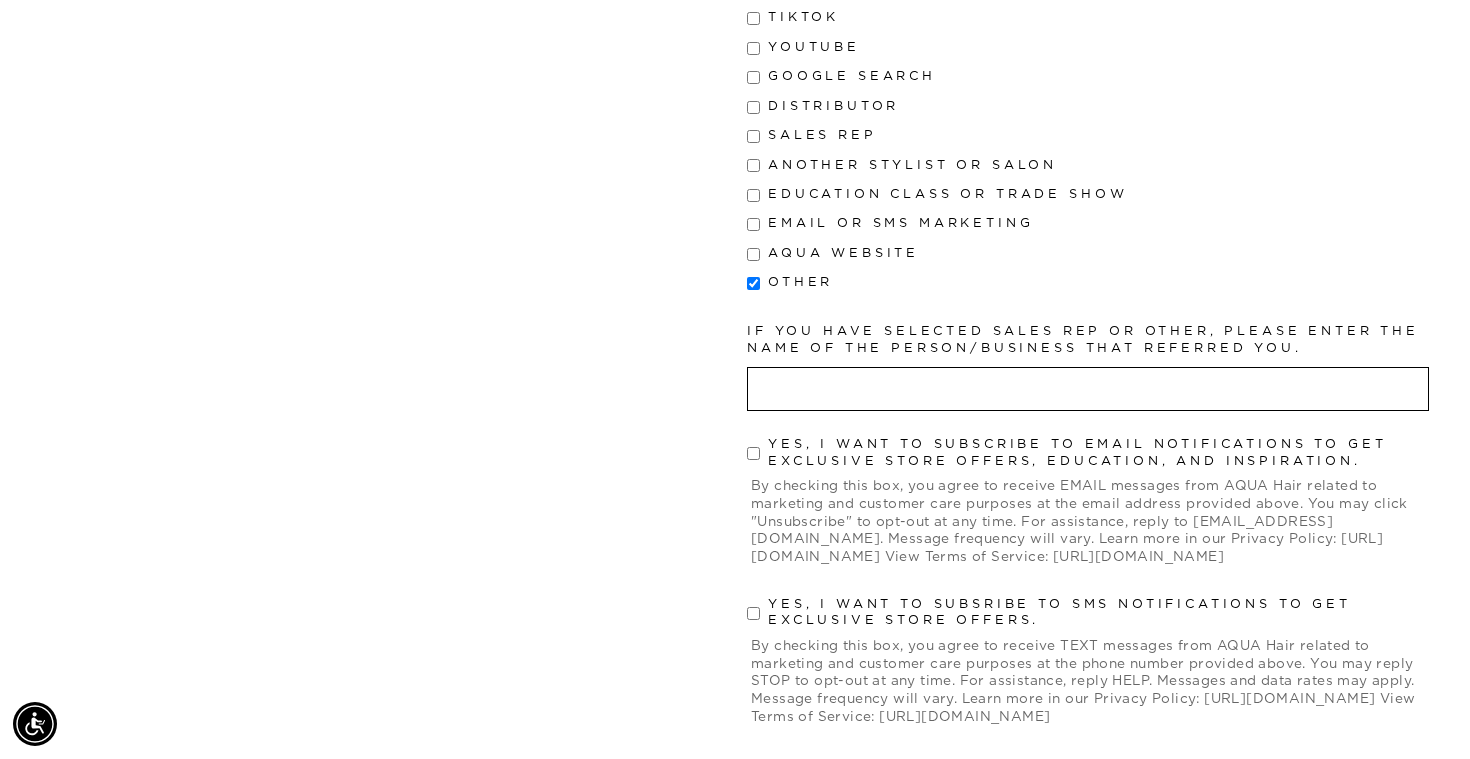 scroll, scrollTop: 1696, scrollLeft: 0, axis: vertical 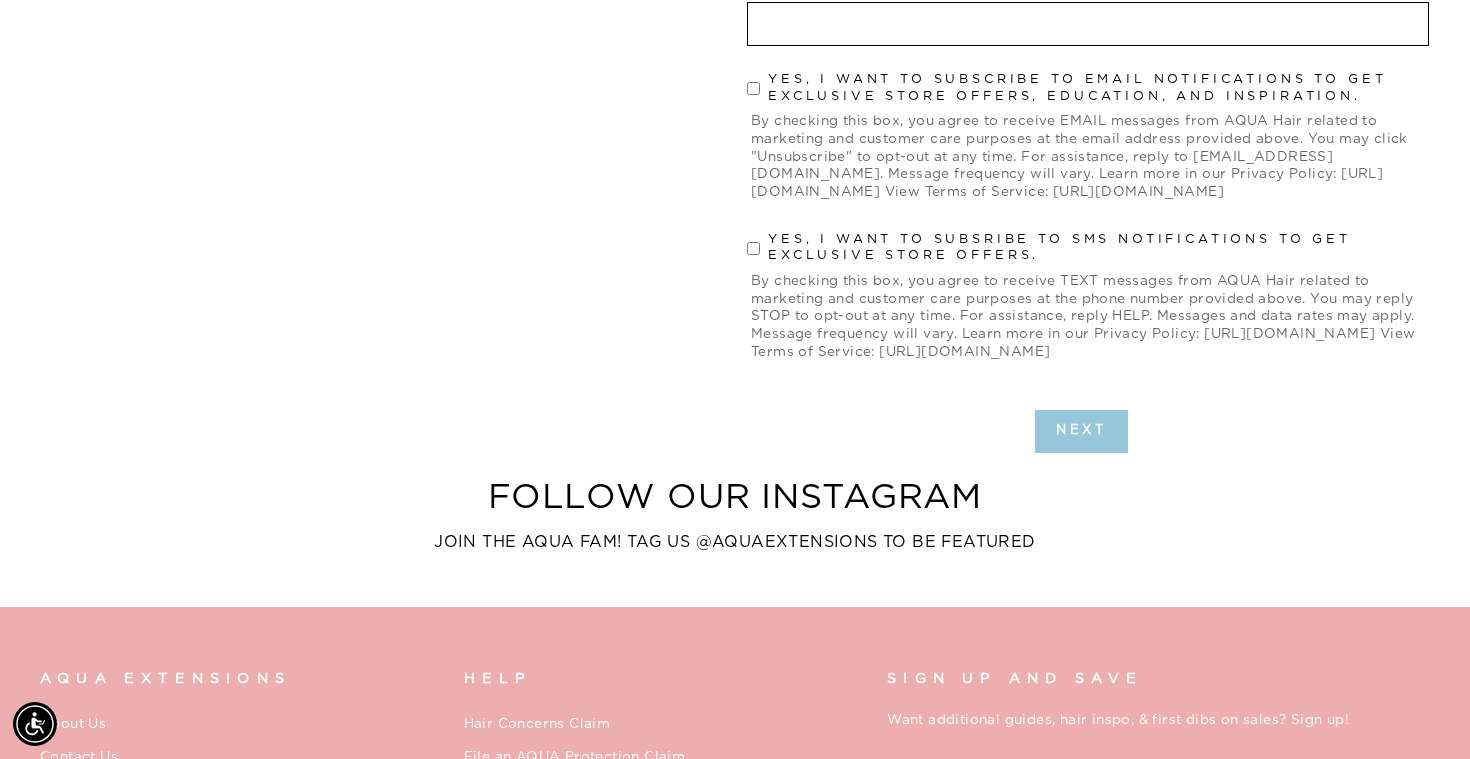click on "Next" at bounding box center [1082, 431] 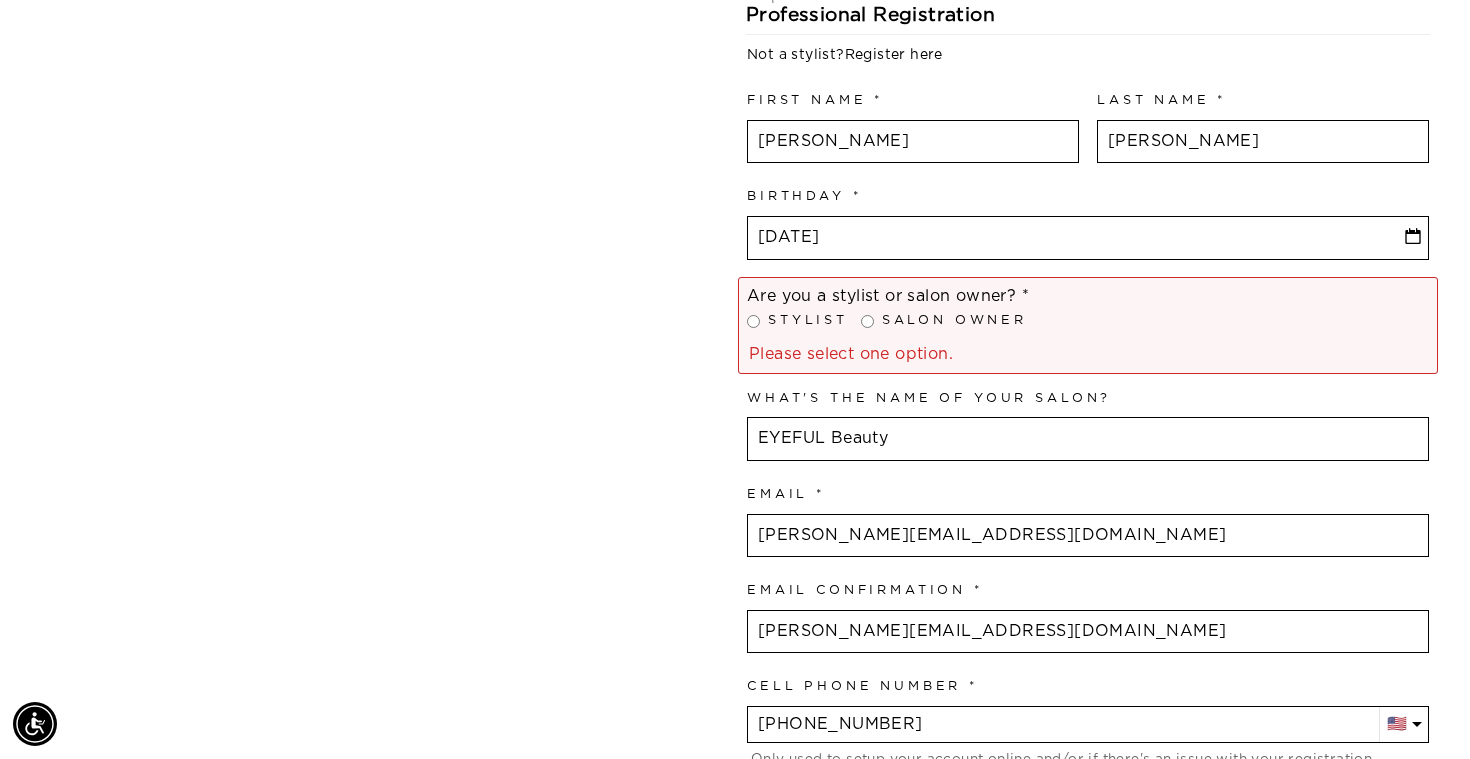 scroll, scrollTop: 550, scrollLeft: 0, axis: vertical 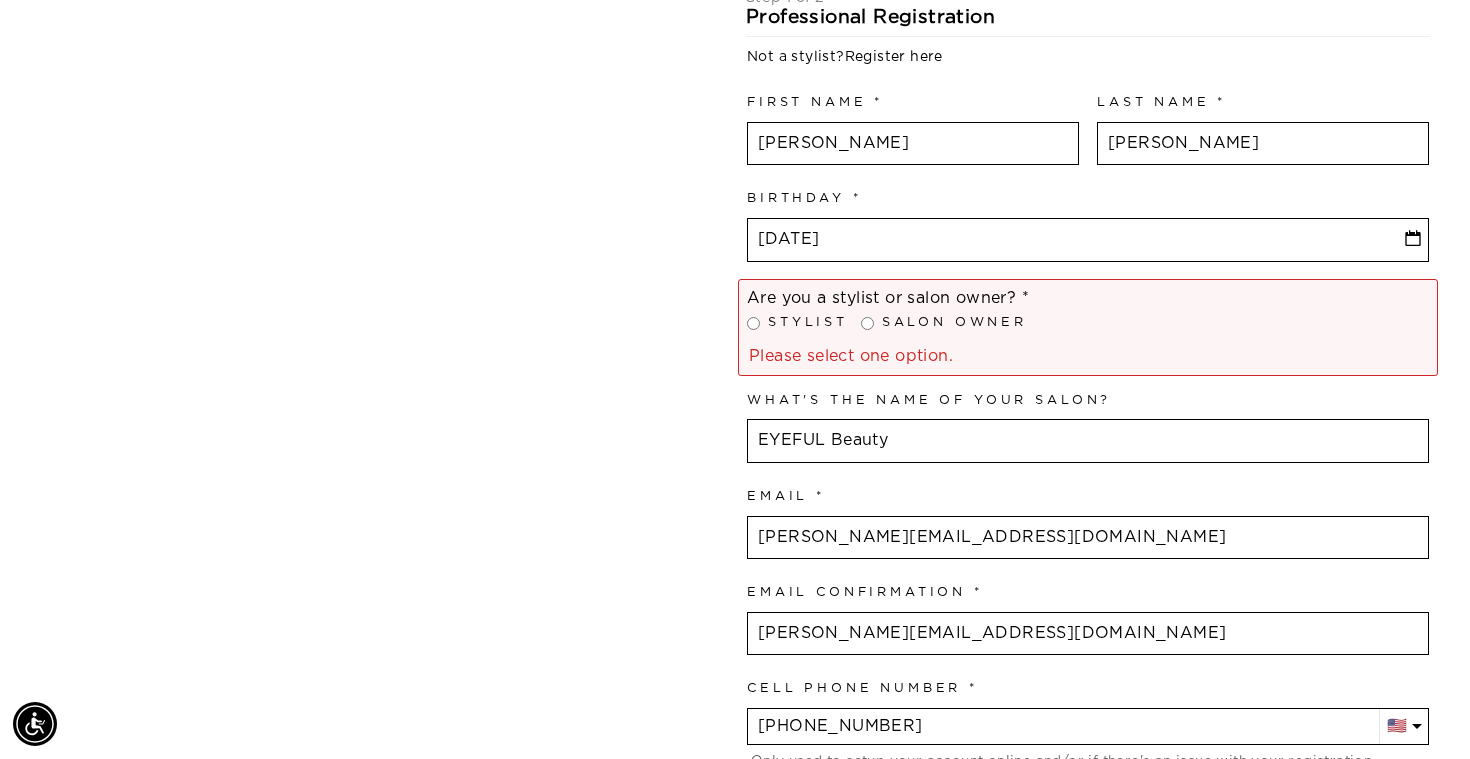 click on "Salon Owner" at bounding box center (867, 323) 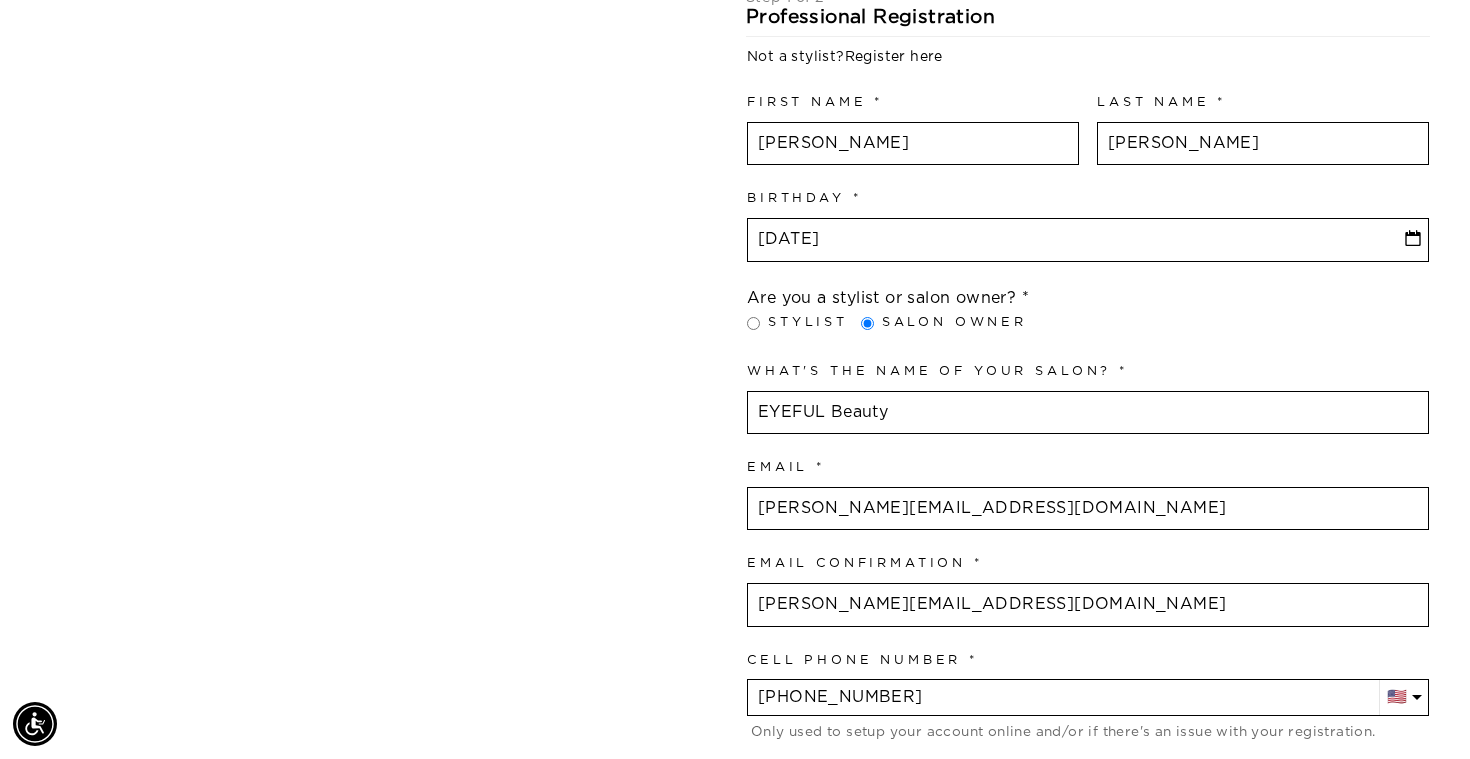 click on "Join the Aqua family  and unlock professional access and pricing
Fine Print:  We sell to licensed hair professionals only. Your account will be manually approved by us, and may take up to 24 hours.  You will receive a welcome email once your account is setup.
Please contact  [EMAIL_ADDRESS][DOMAIN_NAME]  with any questions or concerns. Please do not share your professional account login with a client , or it may be disabled and any store credits or benefits you have available will also be disabled.
Previously Registered?  Activate your Account here
Not a Stylist?   Sign up for a Retail Account
[GEOGRAPHIC_DATA]
[GEOGRAPHIC_DATA]
---
[GEOGRAPHIC_DATA]
[GEOGRAPHIC_DATA]
[GEOGRAPHIC_DATA]
[GEOGRAPHIC_DATA]
[GEOGRAPHIC_DATA]
[GEOGRAPHIC_DATA]
[GEOGRAPHIC_DATA]
[GEOGRAPHIC_DATA]
[GEOGRAPHIC_DATA]
[GEOGRAPHIC_DATA]
[GEOGRAPHIC_DATA]
[DATE][GEOGRAPHIC_DATA]
[GEOGRAPHIC_DATA]
[GEOGRAPHIC_DATA]
[GEOGRAPHIC_DATA]
[GEOGRAPHIC_DATA]
[GEOGRAPHIC_DATA]
[GEOGRAPHIC_DATA]
[GEOGRAPHIC_DATA]
[GEOGRAPHIC_DATA]
[GEOGRAPHIC_DATA]
[GEOGRAPHIC_DATA]
[GEOGRAPHIC_DATA]
[GEOGRAPHIC_DATA]" at bounding box center (724, 870) 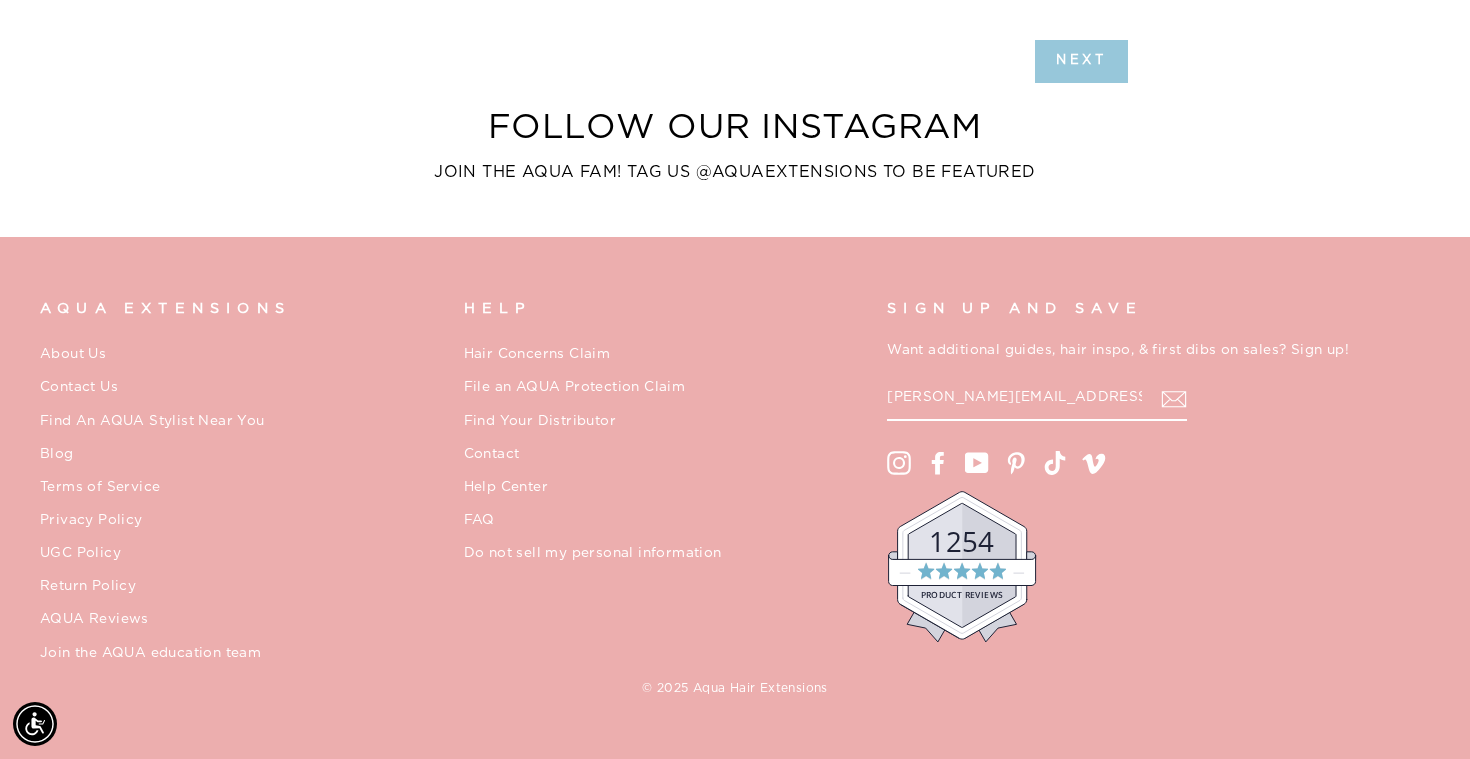 click on "Next" at bounding box center (1082, 61) 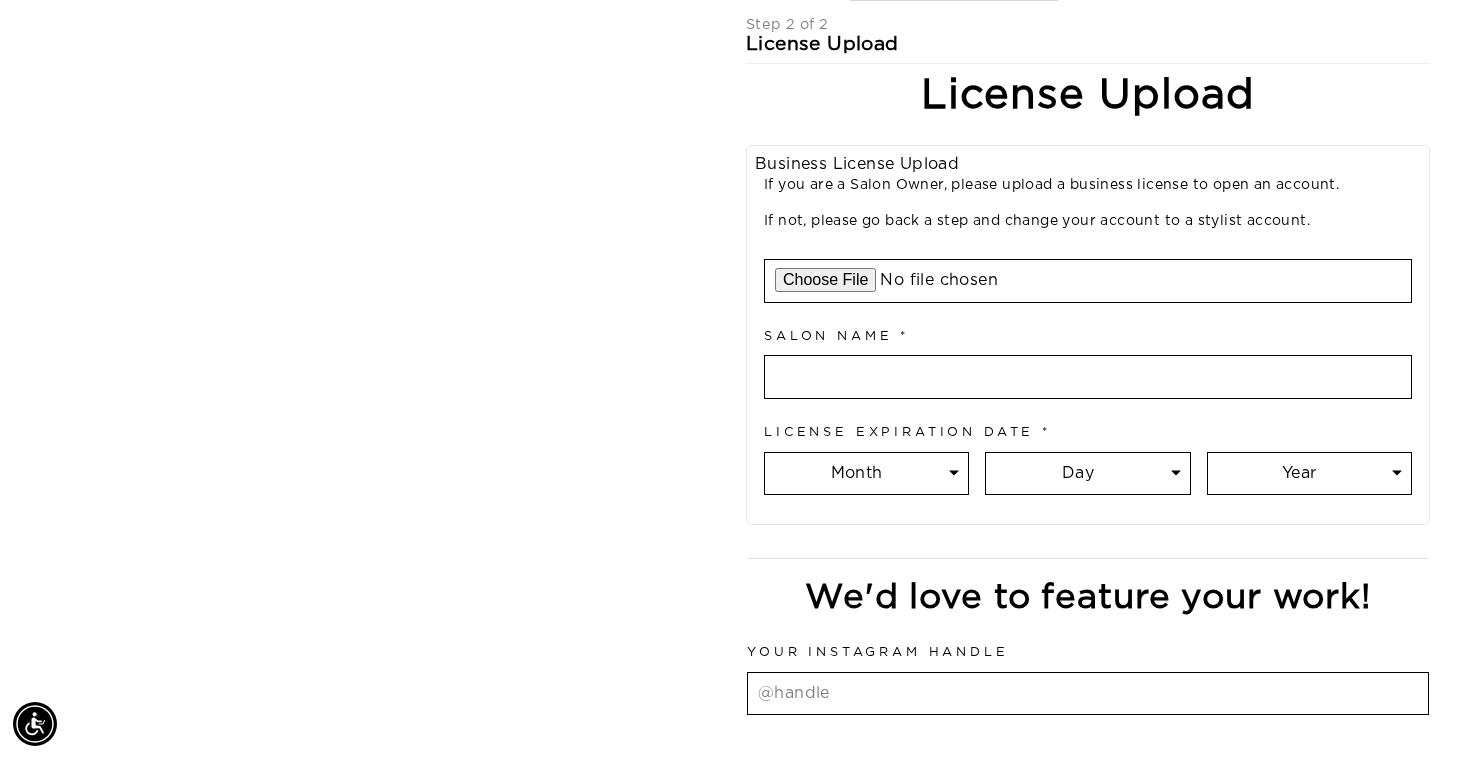 scroll, scrollTop: 486, scrollLeft: 0, axis: vertical 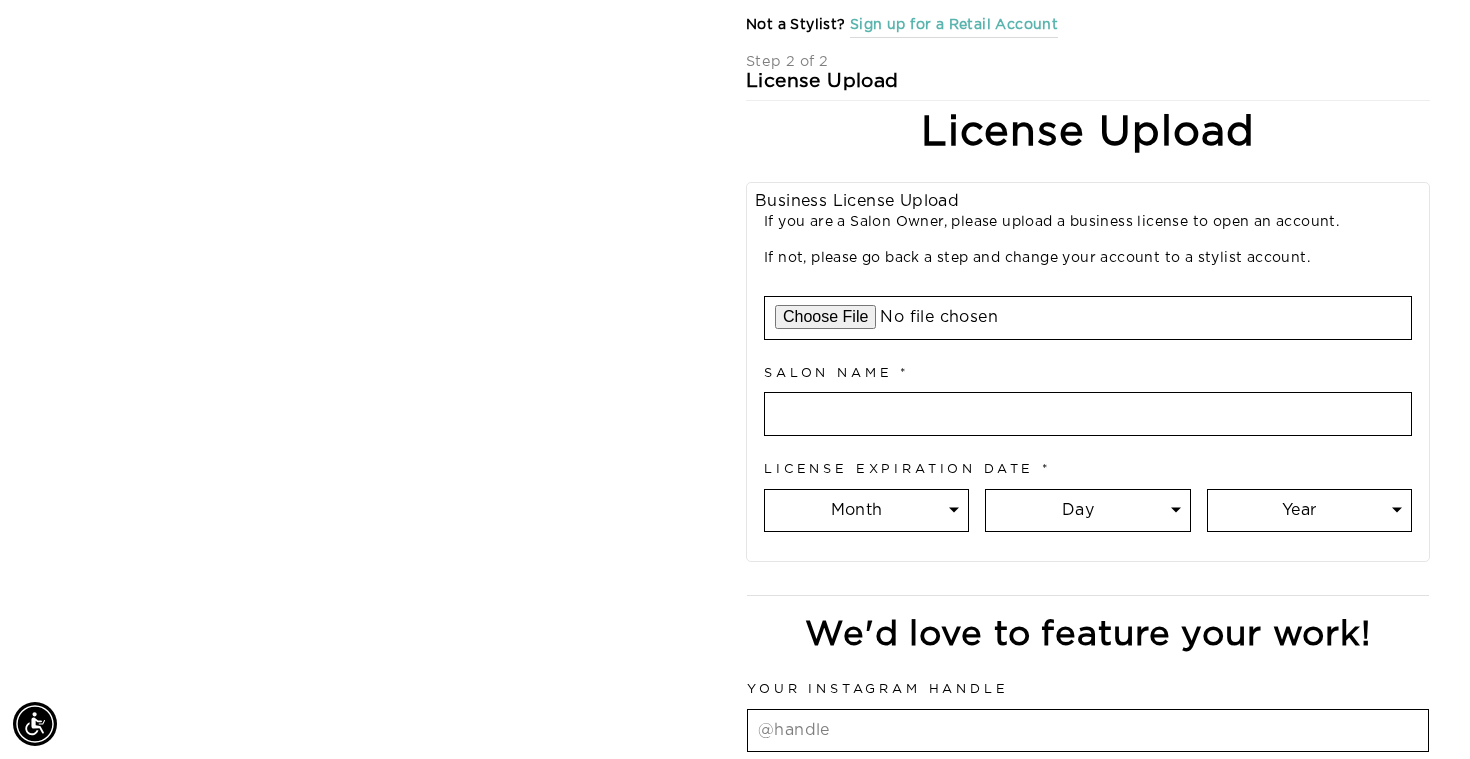 click on "Join the Aqua family  and unlock professional access and pricing
Fine Print:  We sell to licensed hair professionals only. Your account will be manually approved by us, and may take up to 24 hours.  You will receive a welcome email once your account is setup.
Please contact  [EMAIL_ADDRESS][DOMAIN_NAME]  with any questions or concerns. Please do not share your professional account login with a client , or it may be disabled and any store credits or benefits you have available will also be disabled.
Previously Registered?  Activate your Account here
Not a Stylist?   Sign up for a Retail Account
[GEOGRAPHIC_DATA]
[GEOGRAPHIC_DATA]
---
[GEOGRAPHIC_DATA]
[GEOGRAPHIC_DATA]
[GEOGRAPHIC_DATA]
[GEOGRAPHIC_DATA]
[GEOGRAPHIC_DATA]
[GEOGRAPHIC_DATA]
[GEOGRAPHIC_DATA]
[GEOGRAPHIC_DATA]
[GEOGRAPHIC_DATA]
[GEOGRAPHIC_DATA]
[GEOGRAPHIC_DATA]
[DATE][GEOGRAPHIC_DATA]
[GEOGRAPHIC_DATA]
[GEOGRAPHIC_DATA]
[GEOGRAPHIC_DATA]
[GEOGRAPHIC_DATA]
[GEOGRAPHIC_DATA]
[GEOGRAPHIC_DATA]
[GEOGRAPHIC_DATA]
[GEOGRAPHIC_DATA]
[GEOGRAPHIC_DATA]
[GEOGRAPHIC_DATA]
[GEOGRAPHIC_DATA]
[GEOGRAPHIC_DATA]" at bounding box center [724, 383] 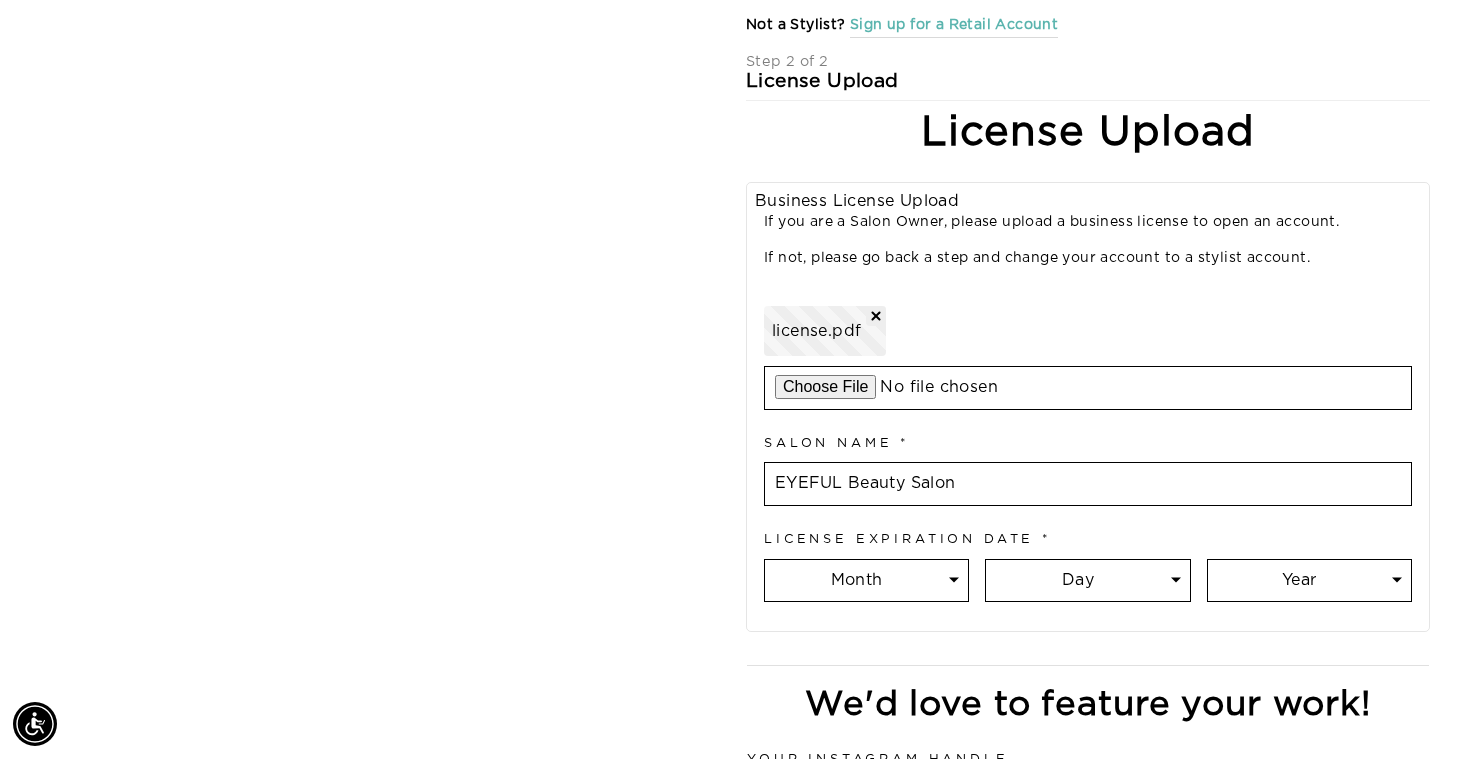 type on "EYEFUL Beauty Salon" 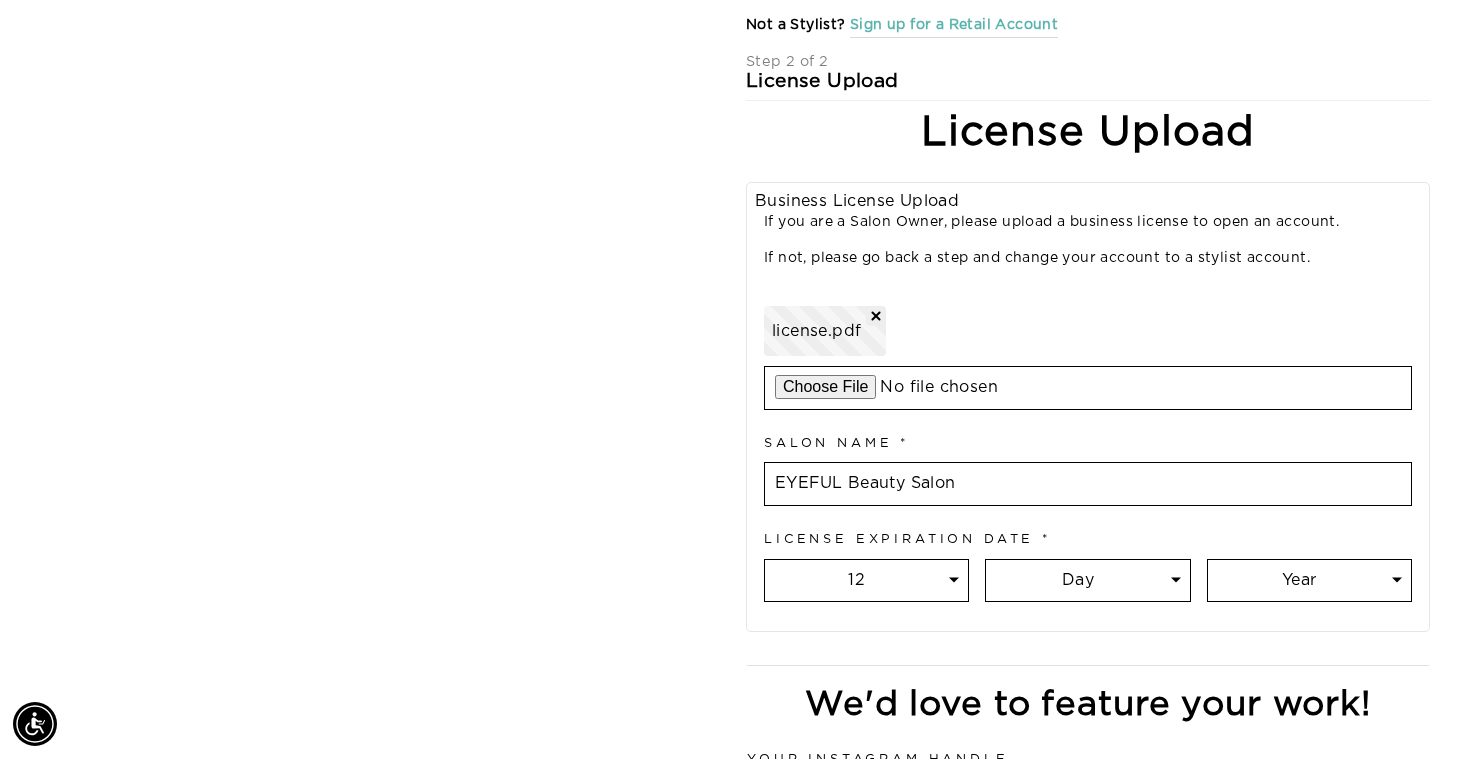 select on "31" 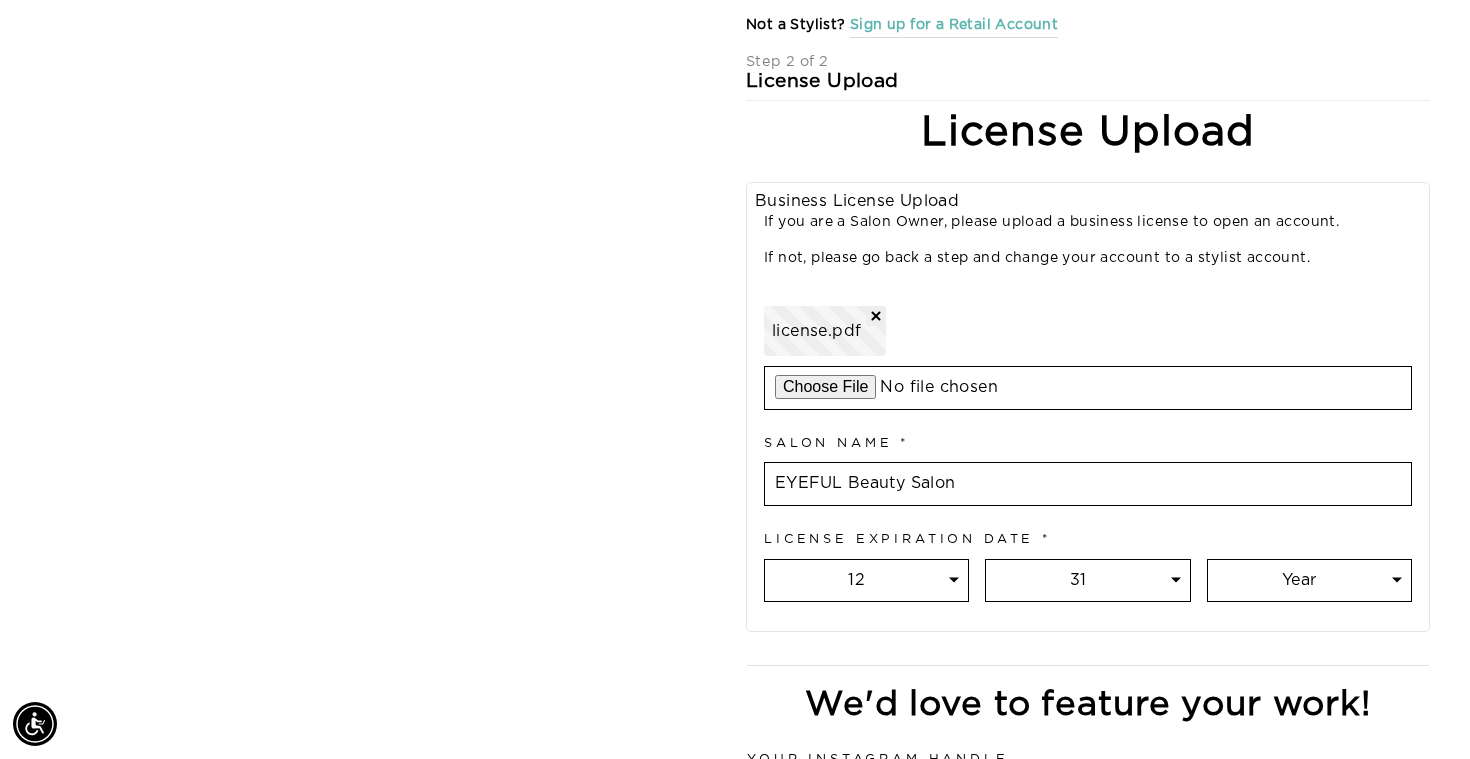 select on "2026" 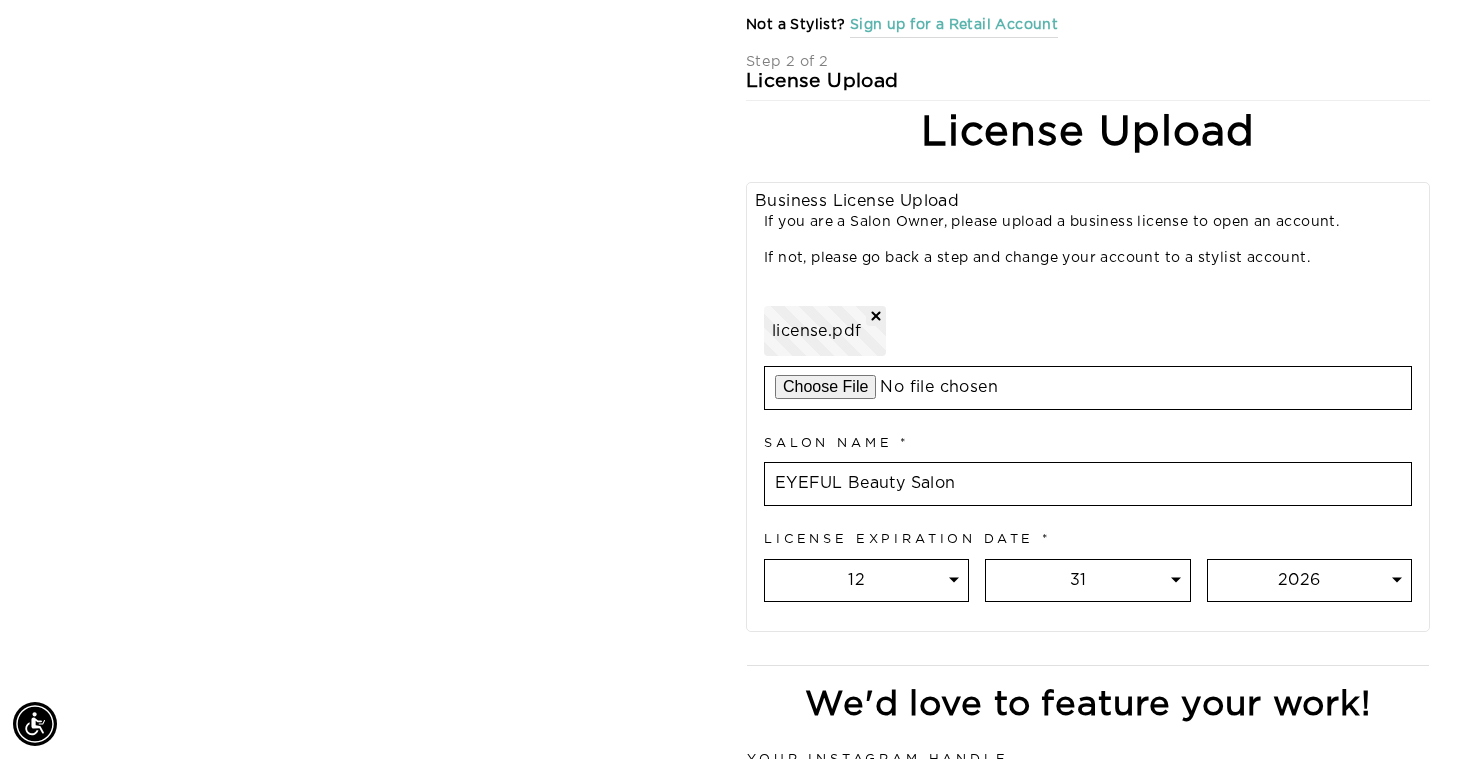 click on "Join the Aqua family  and unlock professional access and pricing
Fine Print:  We sell to licensed hair professionals only. Your account will be manually approved by us, and may take up to 24 hours.  You will receive a welcome email once your account is setup.
Please contact  [EMAIL_ADDRESS][DOMAIN_NAME]  with any questions or concerns. Please do not share your professional account login with a client , or it may be disabled and any store credits or benefits you have available will also be disabled.
Previously Registered?  Activate your Account here
Not a Stylist?   Sign up for a Retail Account
[GEOGRAPHIC_DATA]
[GEOGRAPHIC_DATA]
---
[GEOGRAPHIC_DATA]
[GEOGRAPHIC_DATA]
[GEOGRAPHIC_DATA]
[GEOGRAPHIC_DATA]
[GEOGRAPHIC_DATA]
[GEOGRAPHIC_DATA]
[GEOGRAPHIC_DATA]
[GEOGRAPHIC_DATA]
[GEOGRAPHIC_DATA]
[GEOGRAPHIC_DATA]
[GEOGRAPHIC_DATA]
[DATE][GEOGRAPHIC_DATA]
[GEOGRAPHIC_DATA]
[GEOGRAPHIC_DATA]
[GEOGRAPHIC_DATA]
[GEOGRAPHIC_DATA]
[GEOGRAPHIC_DATA]
[GEOGRAPHIC_DATA]
[GEOGRAPHIC_DATA]
[GEOGRAPHIC_DATA]
[GEOGRAPHIC_DATA]
[GEOGRAPHIC_DATA]
[GEOGRAPHIC_DATA]
[GEOGRAPHIC_DATA]" at bounding box center [724, 418] 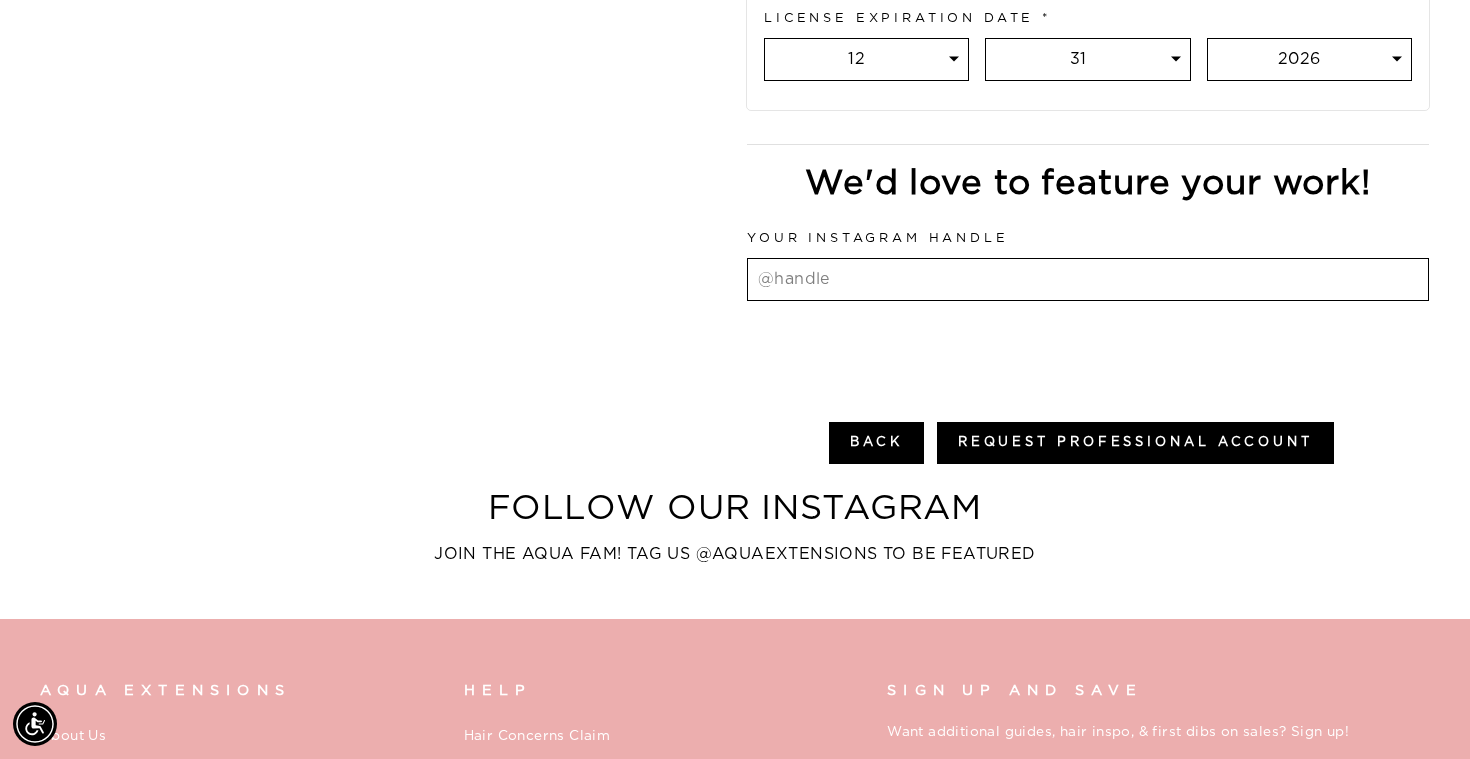 scroll, scrollTop: 1065, scrollLeft: 0, axis: vertical 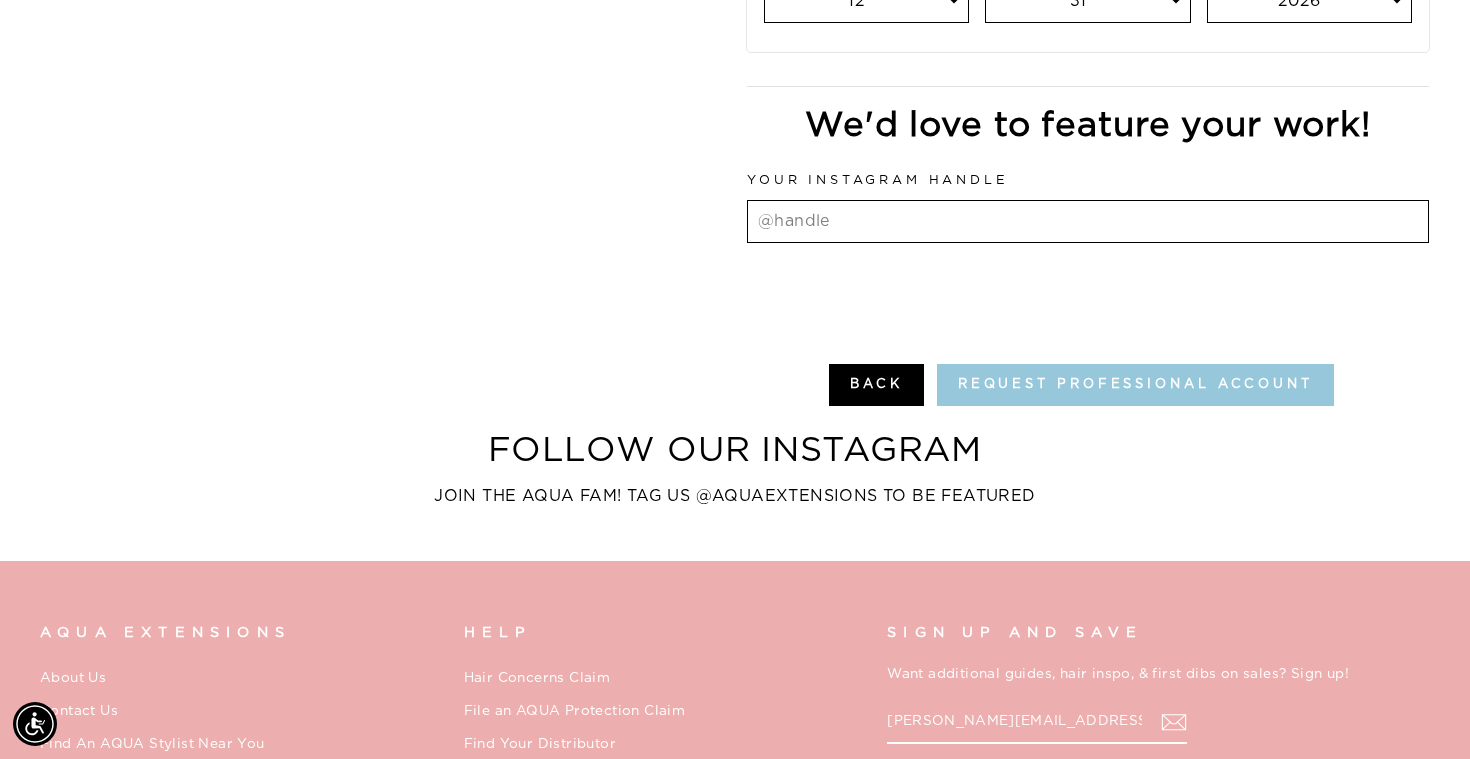 click on "Request Professional Account" at bounding box center (1135, 384) 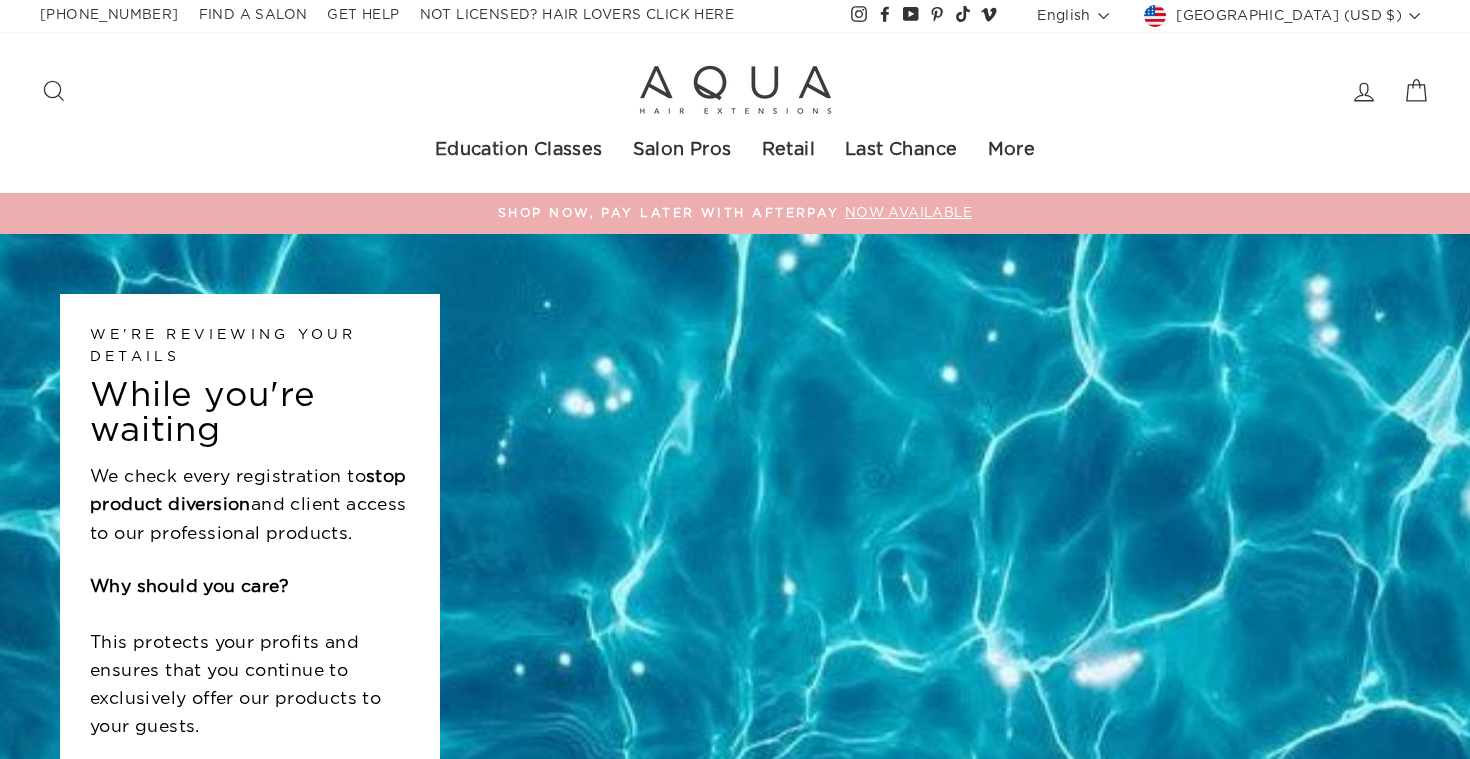 scroll, scrollTop: 0, scrollLeft: 0, axis: both 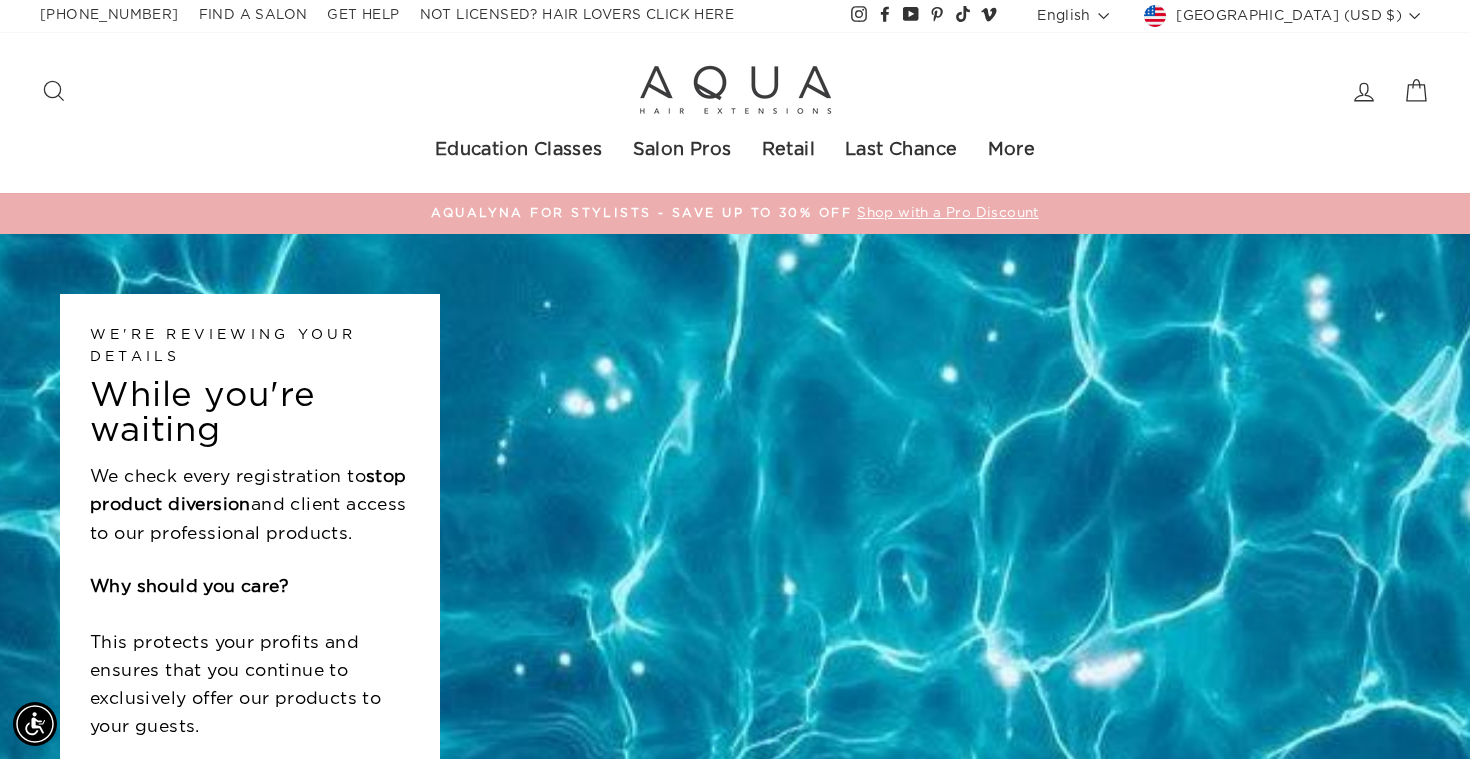 click on "Search
Site navigation" at bounding box center (322, 91) 